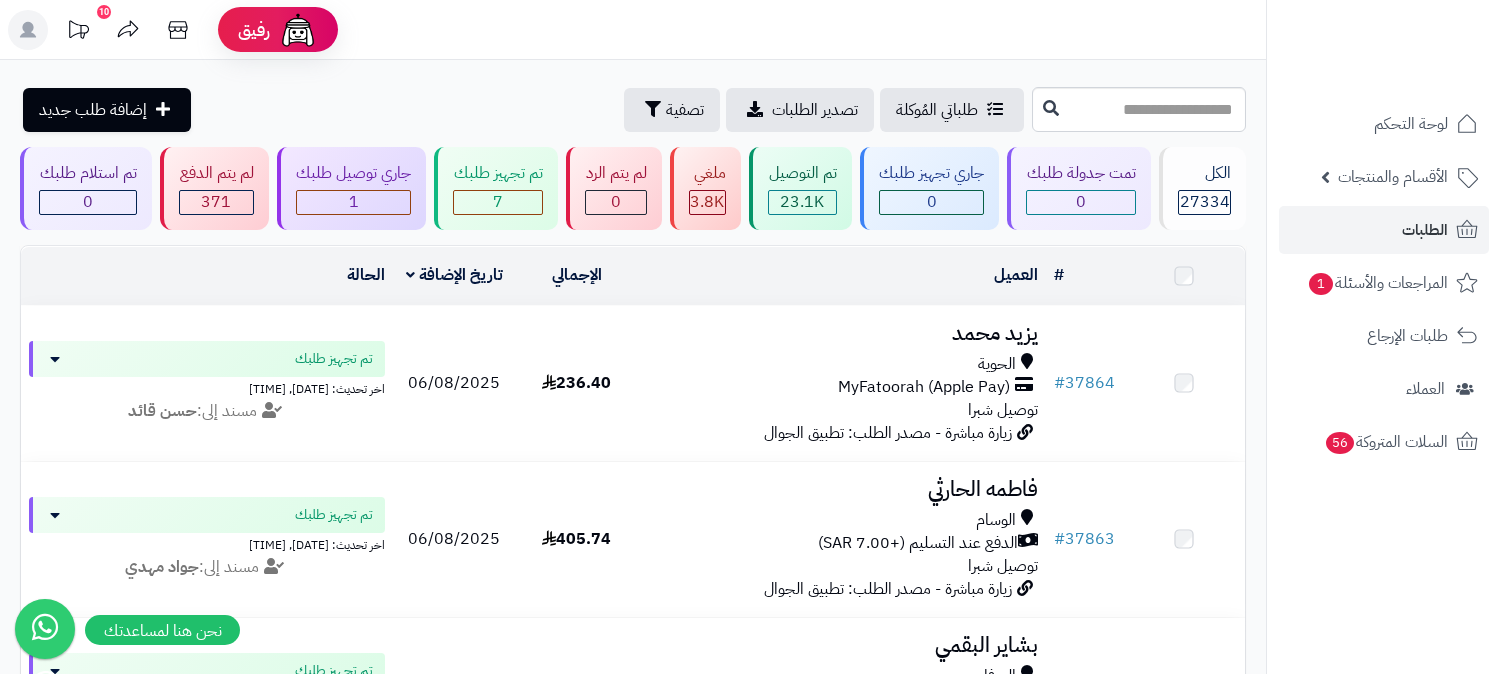scroll, scrollTop: 0, scrollLeft: 0, axis: both 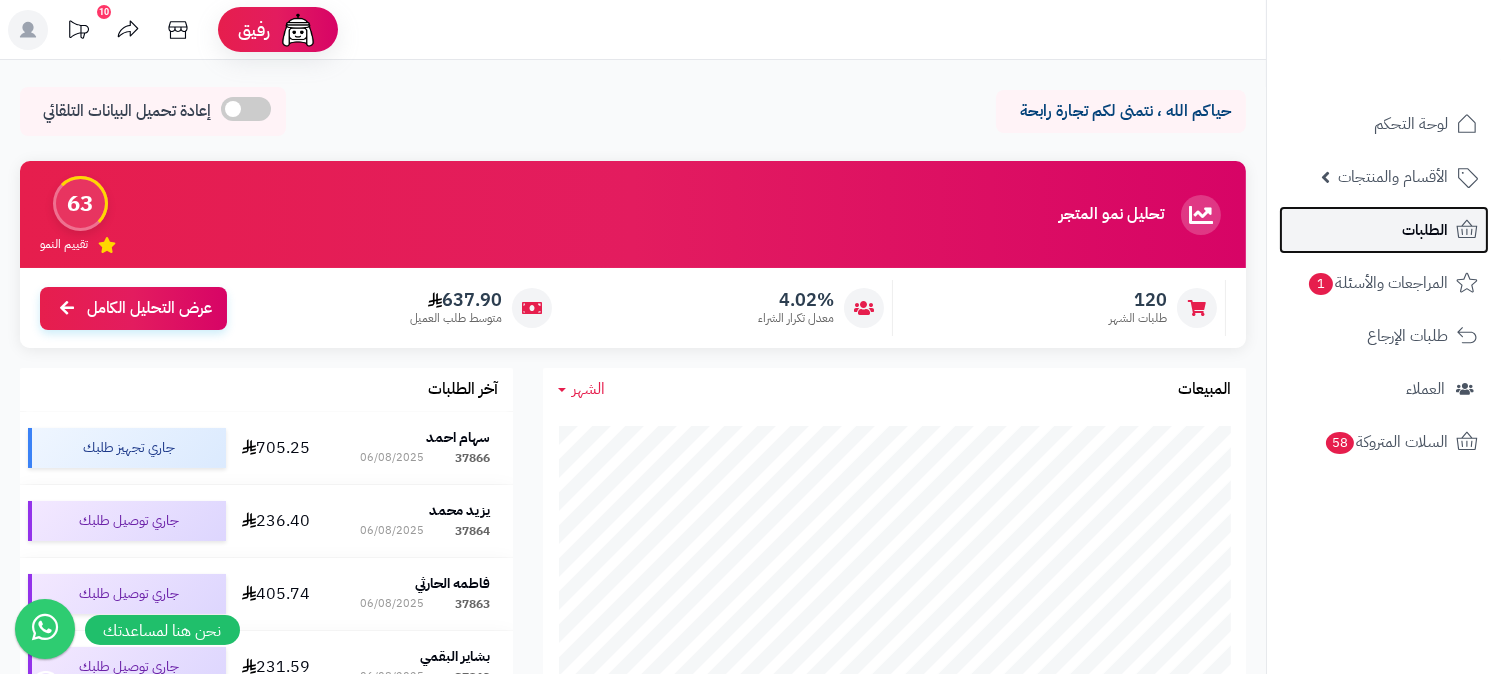 click on "الطلبات" at bounding box center (1425, 230) 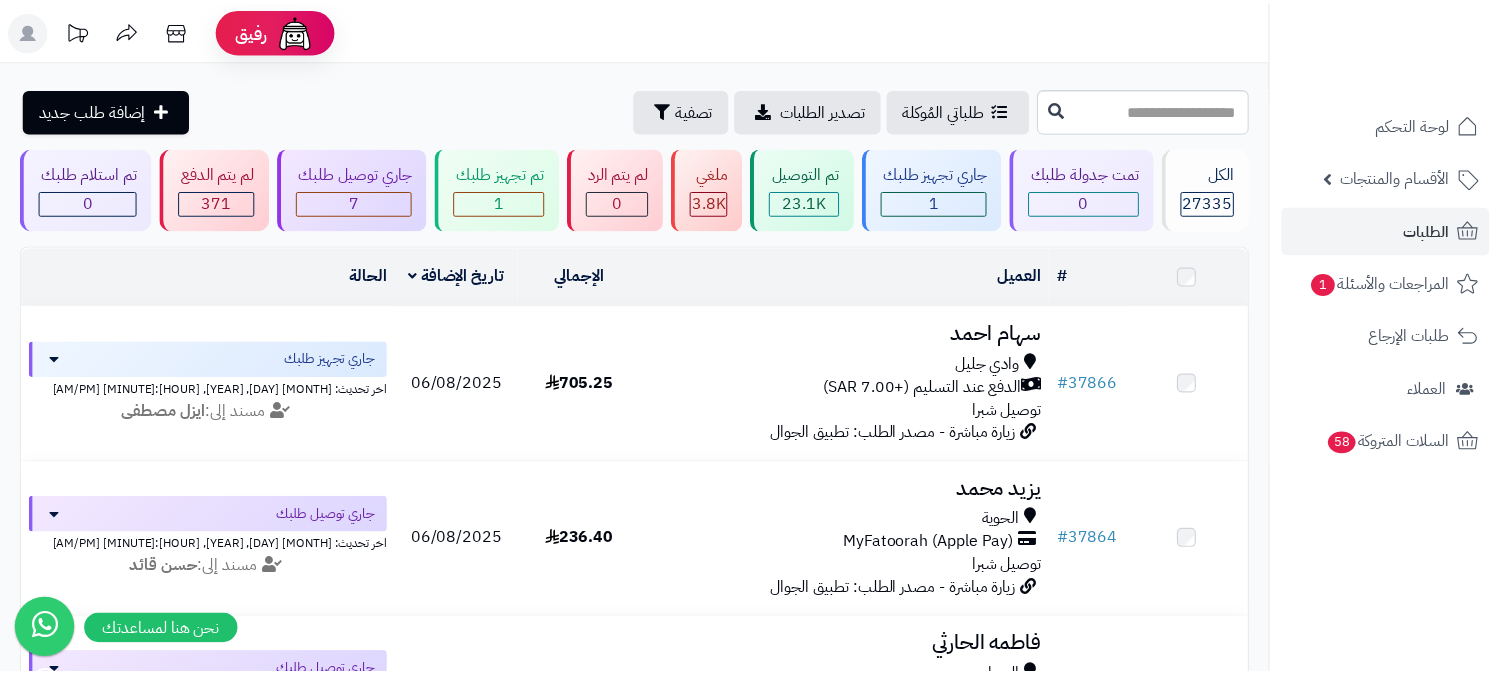 scroll, scrollTop: 0, scrollLeft: 0, axis: both 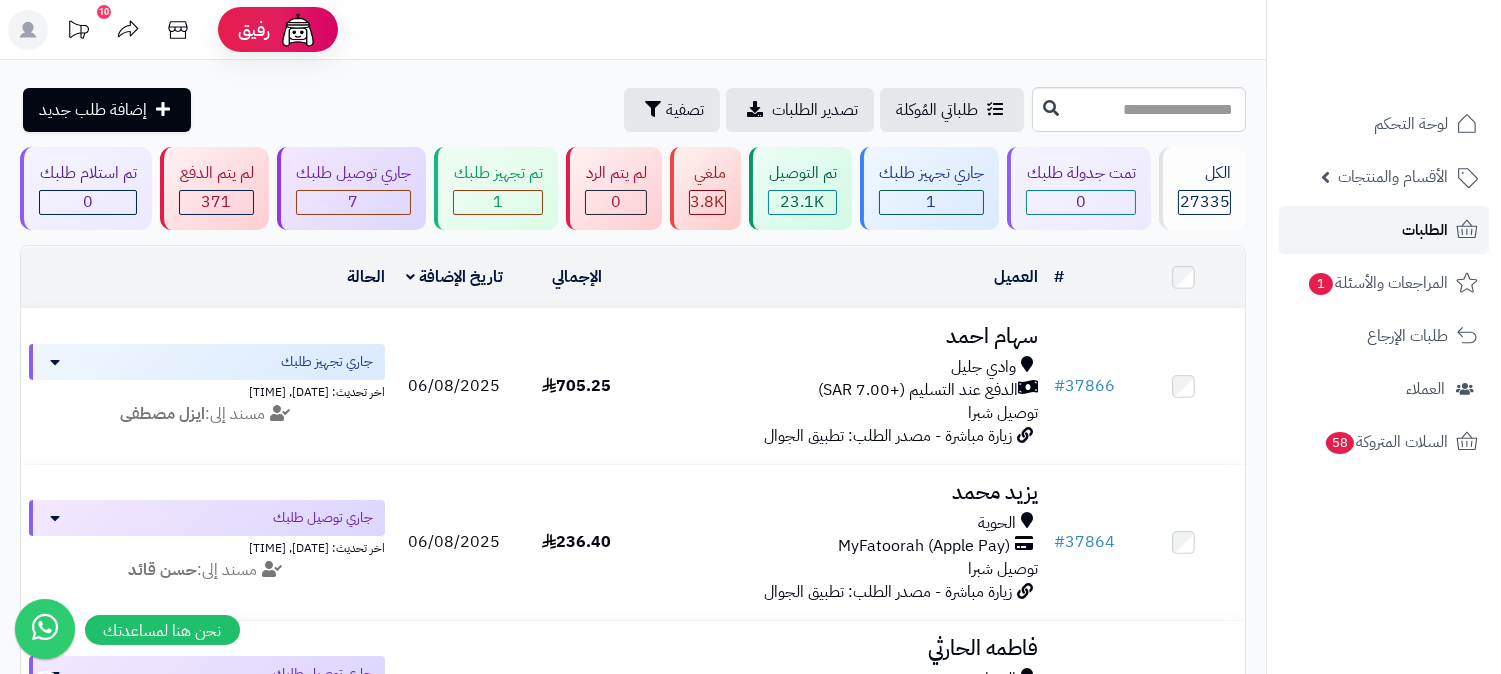 click on "الطلبات" at bounding box center (1425, 230) 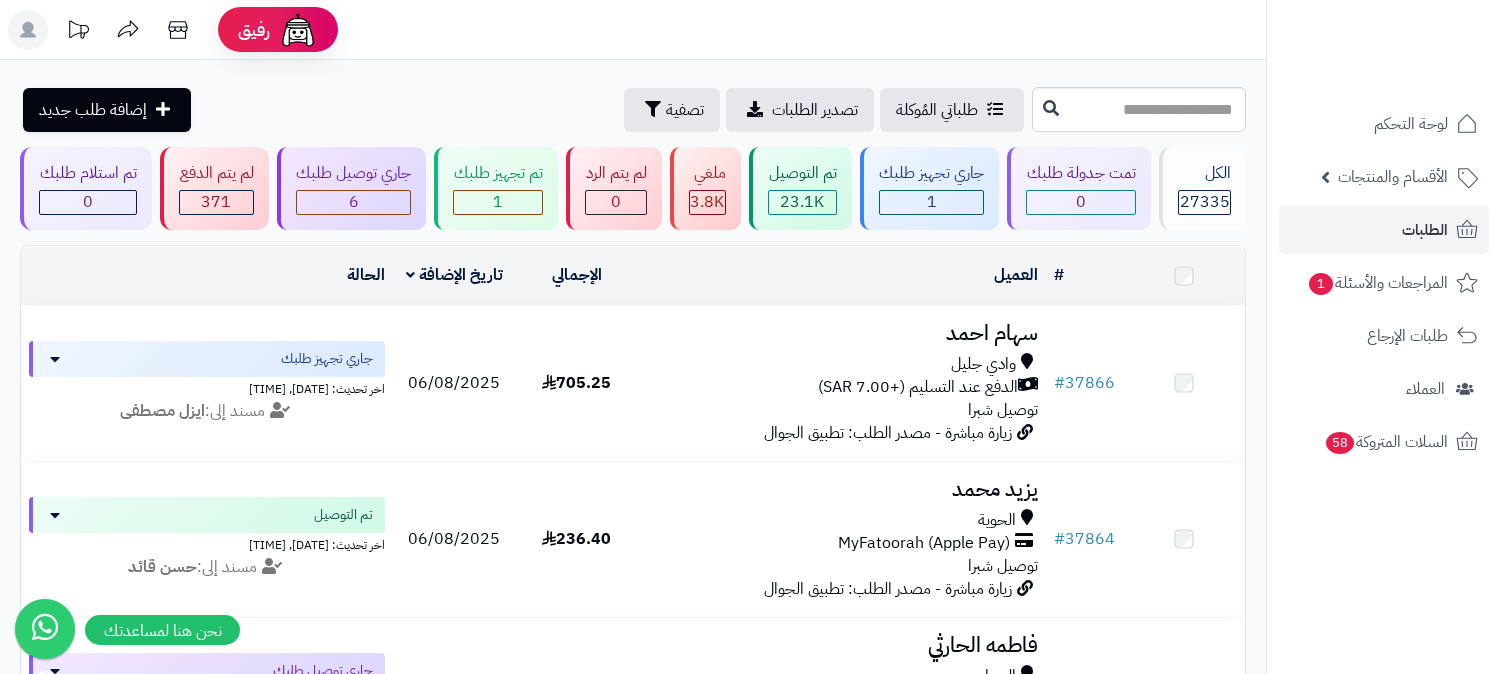 scroll, scrollTop: 0, scrollLeft: 0, axis: both 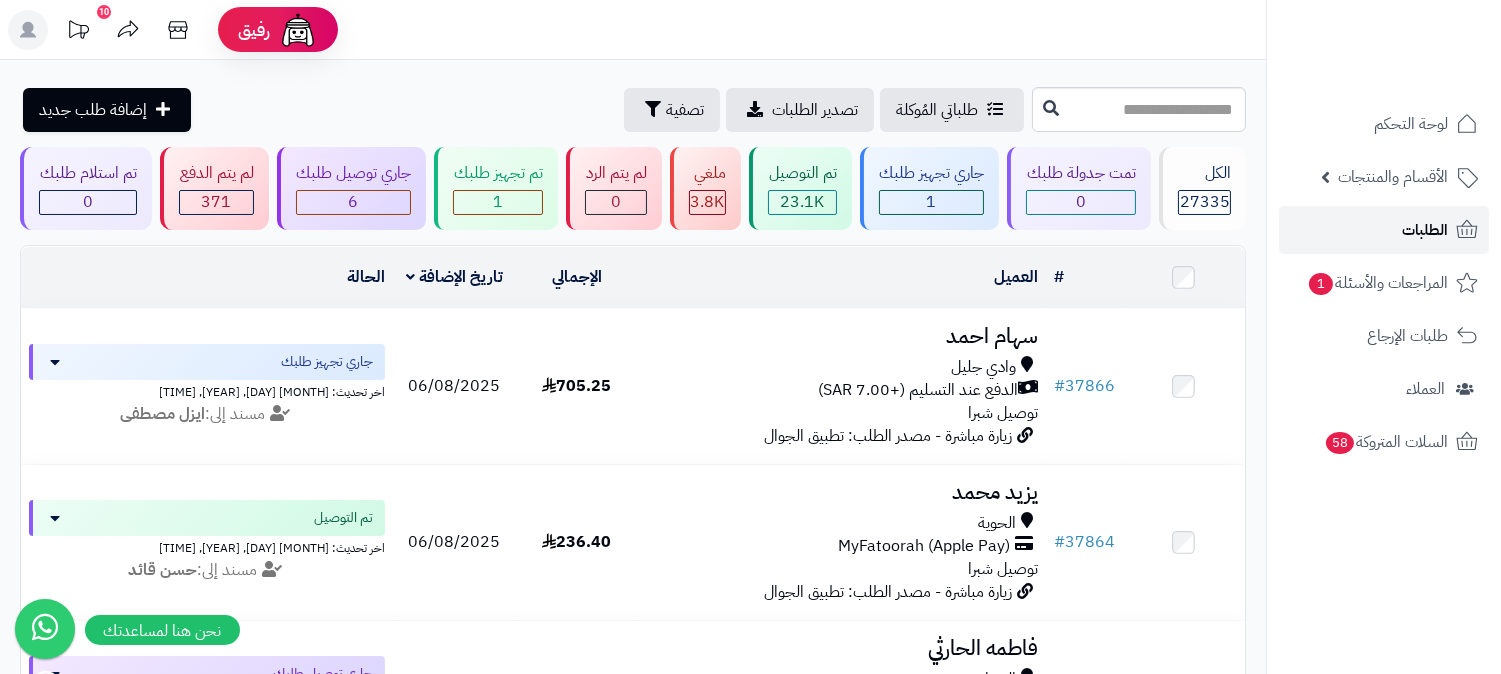 click on "الطلبات" at bounding box center (1384, 230) 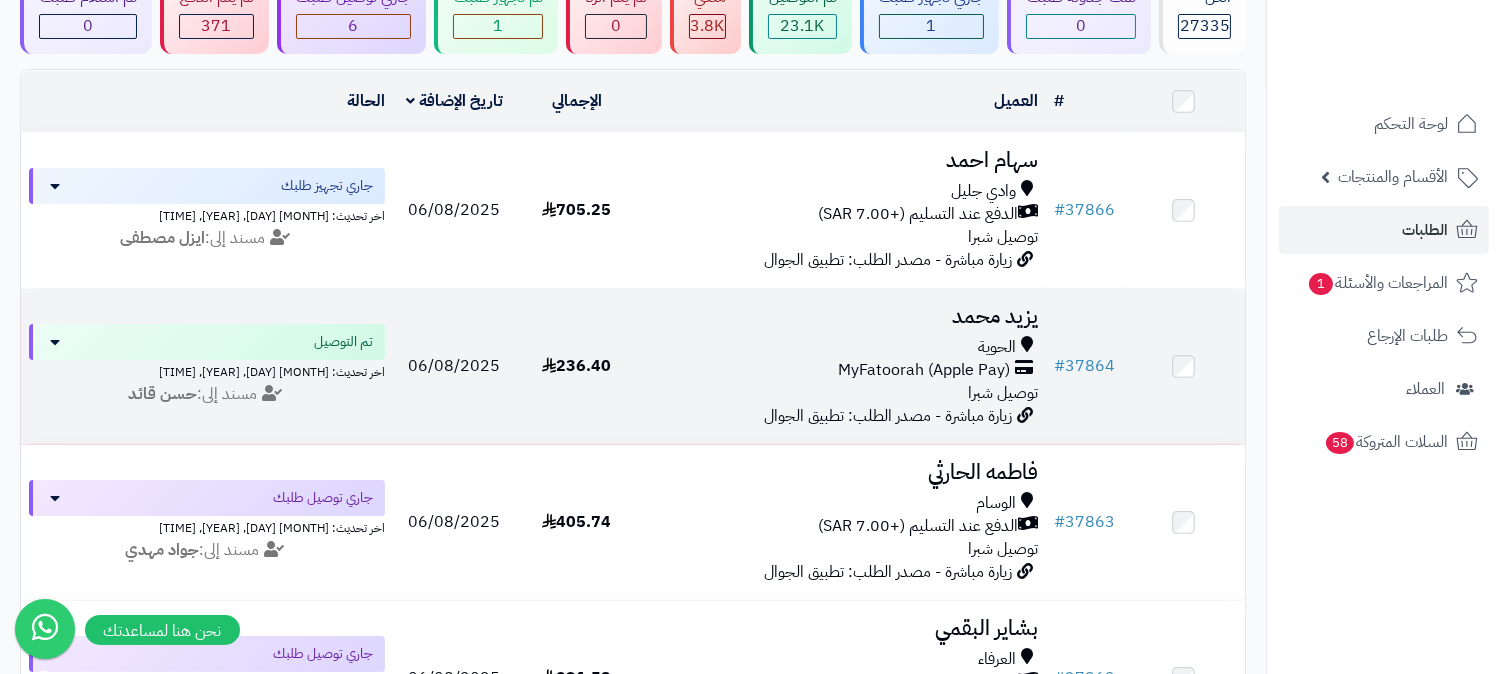 scroll, scrollTop: 333, scrollLeft: 0, axis: vertical 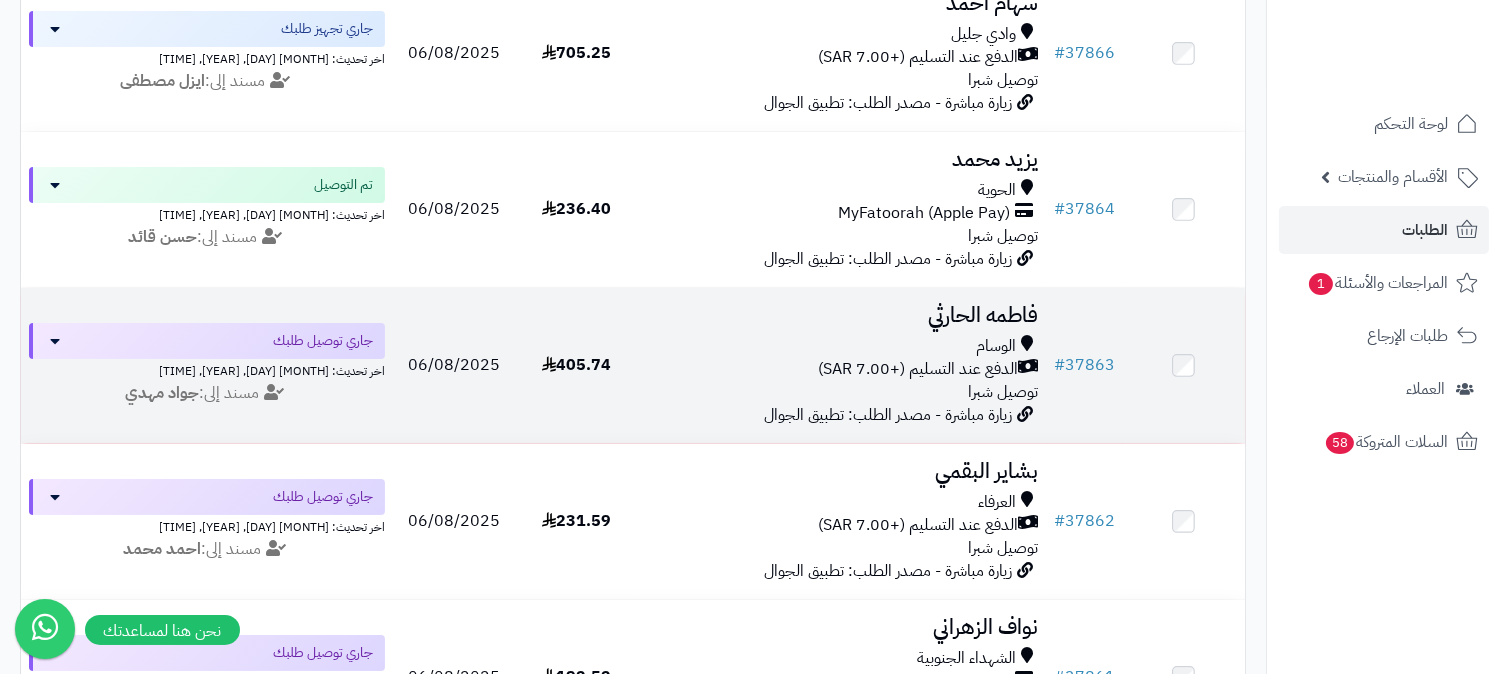 click on "فاطمه الحارثي" at bounding box center [842, 315] 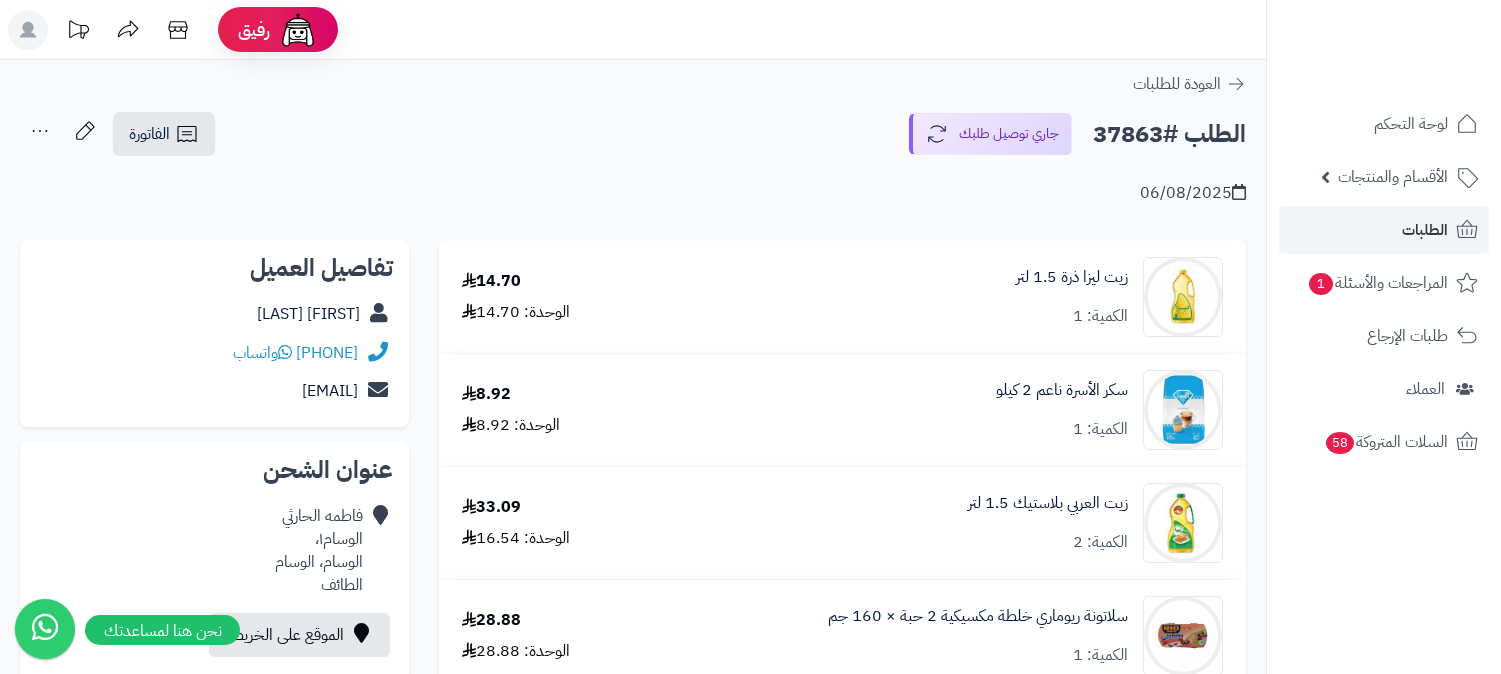 scroll, scrollTop: 0, scrollLeft: 0, axis: both 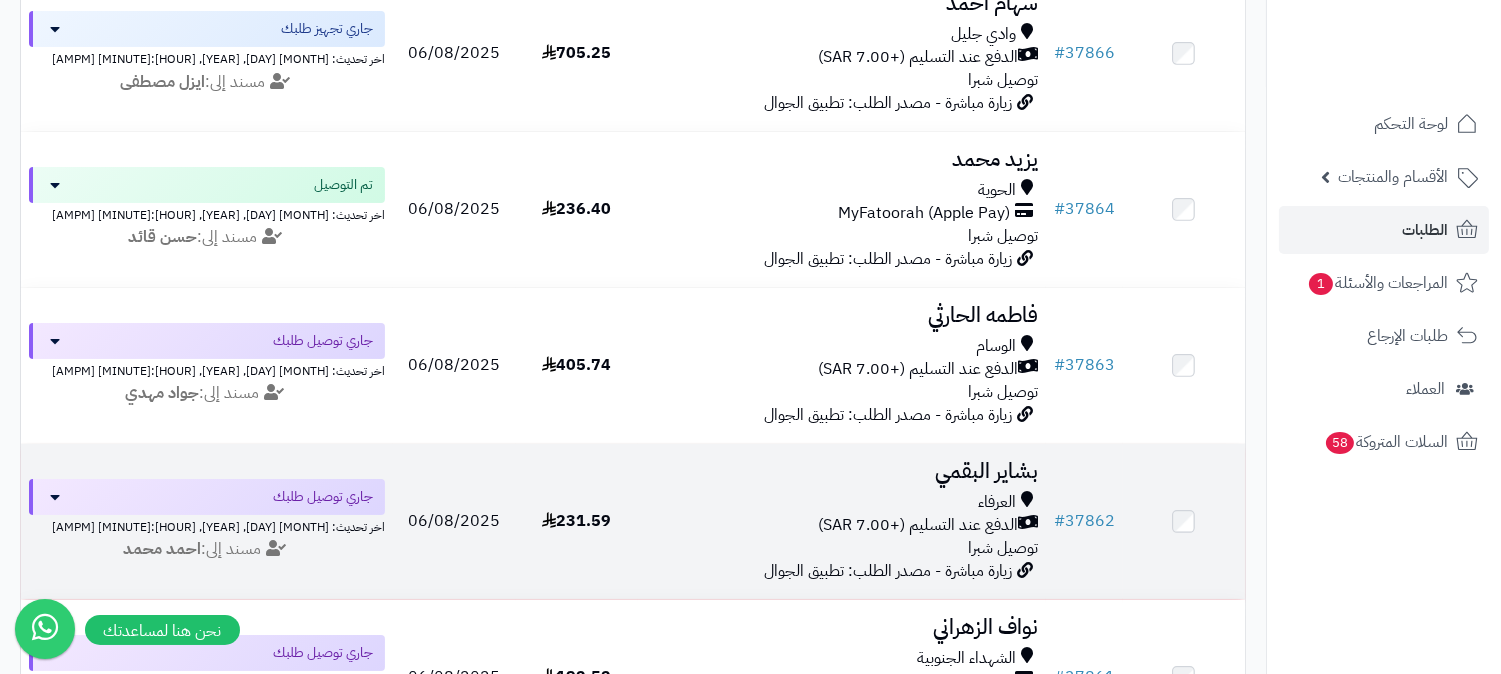 click on "بشاير البقمي" at bounding box center (842, 471) 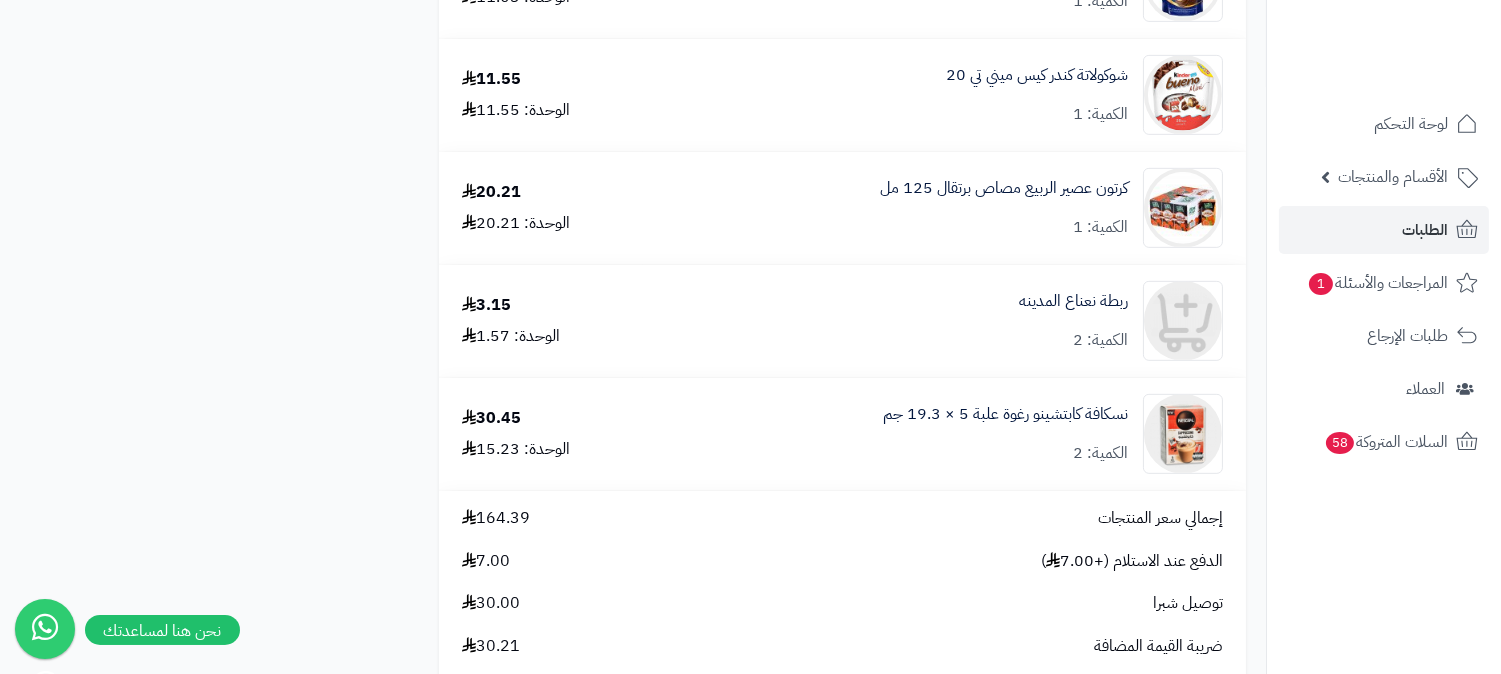 scroll, scrollTop: 0, scrollLeft: 0, axis: both 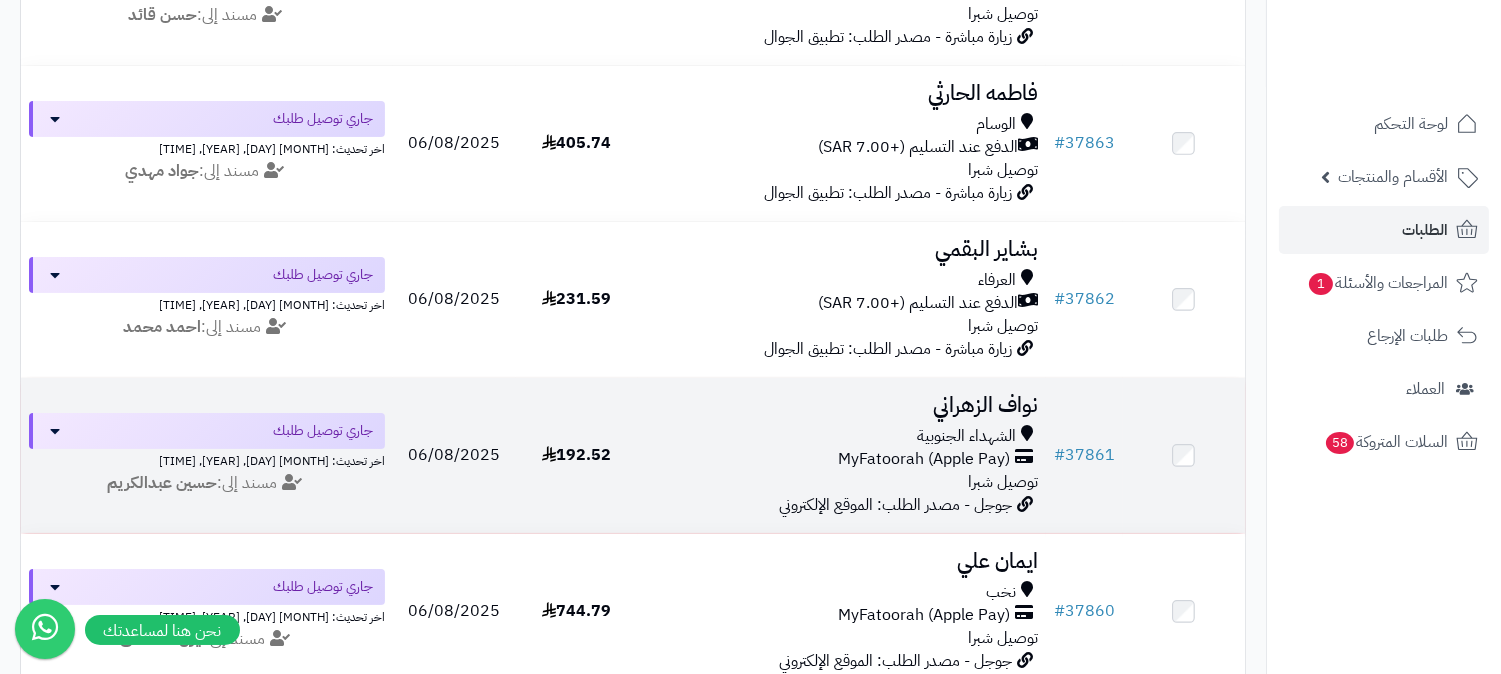 click on "نواف الزهراني" at bounding box center (842, 405) 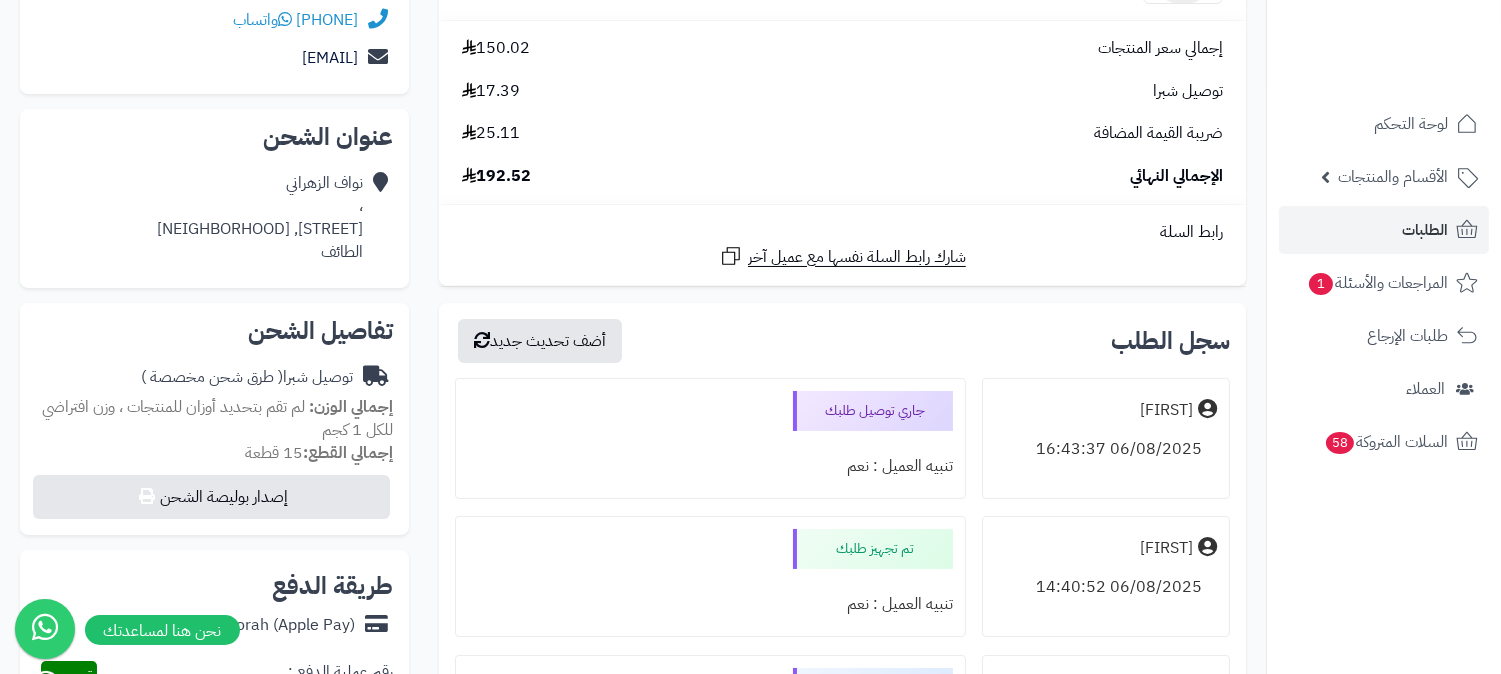 scroll, scrollTop: 0, scrollLeft: 0, axis: both 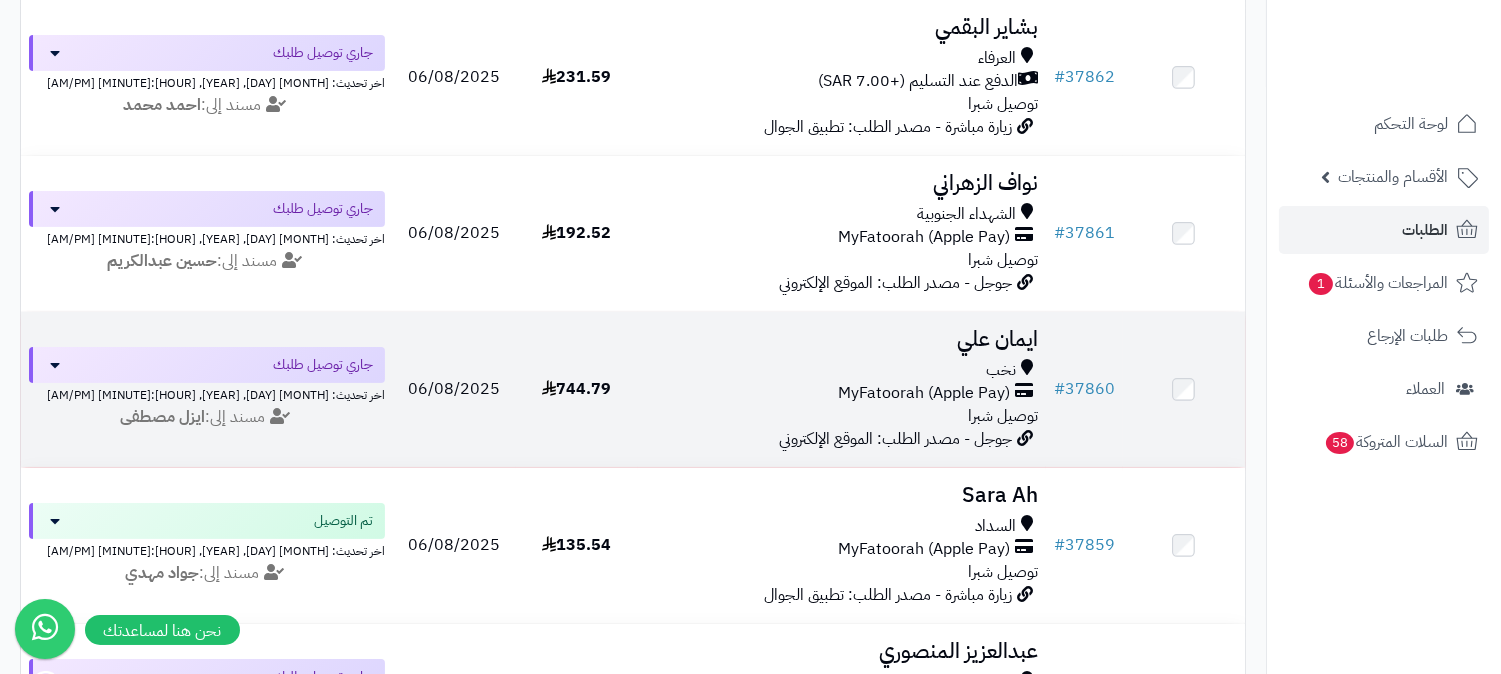 click on "ايمان علي" at bounding box center (842, 339) 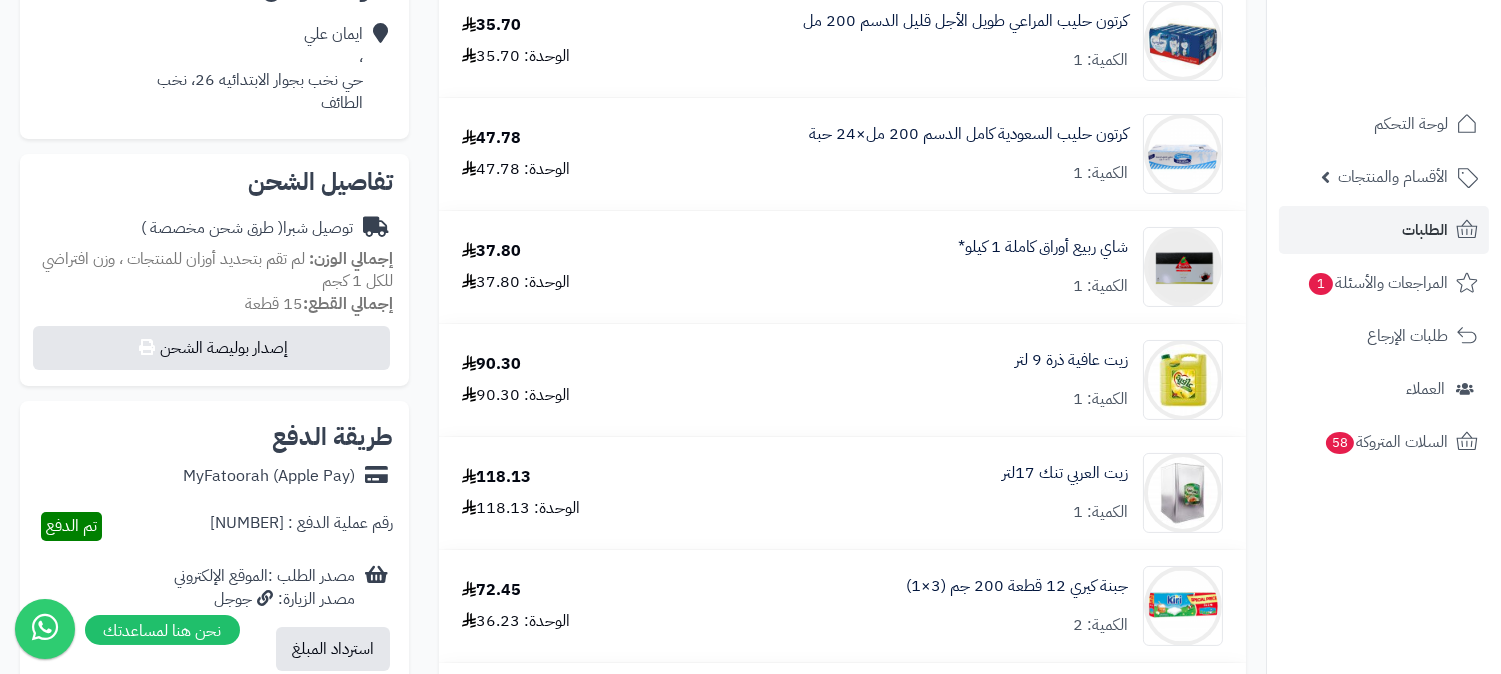 scroll, scrollTop: 444, scrollLeft: 0, axis: vertical 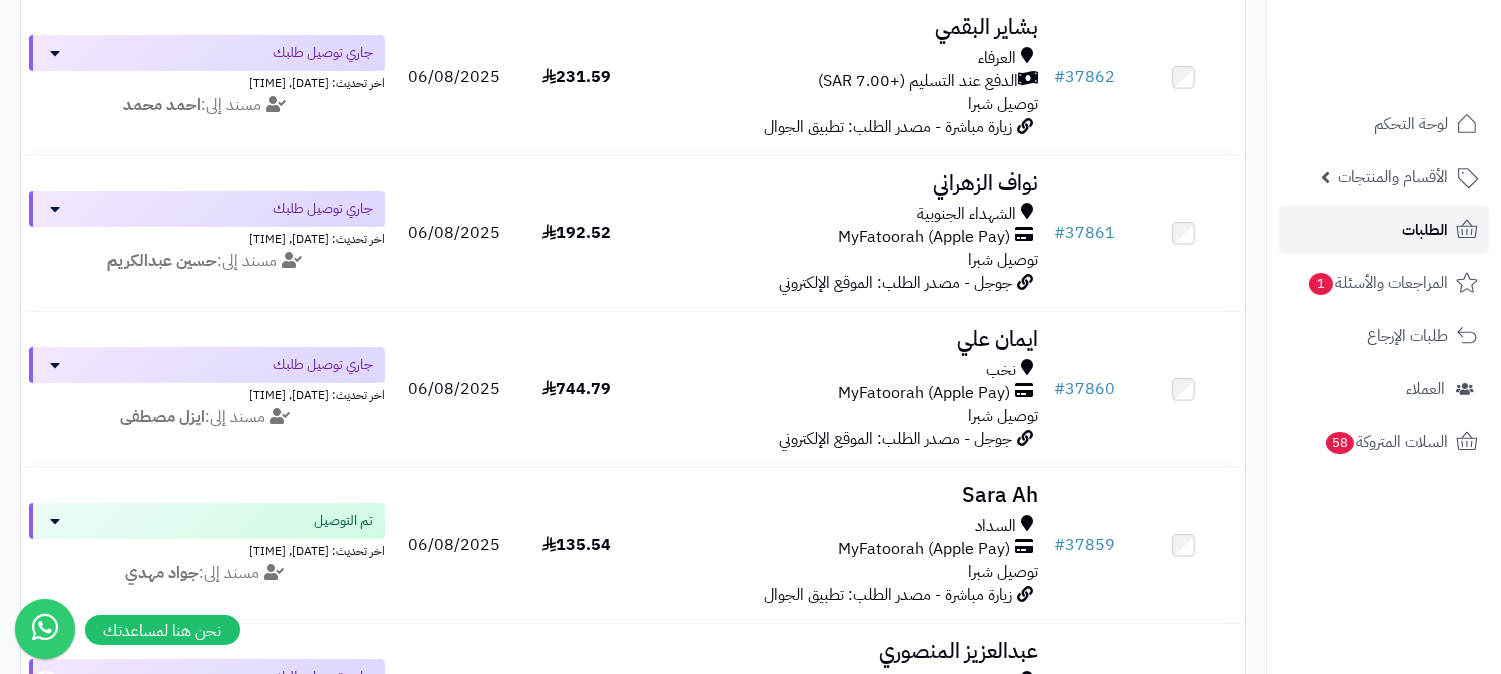 click on "الطلبات" at bounding box center (1425, 230) 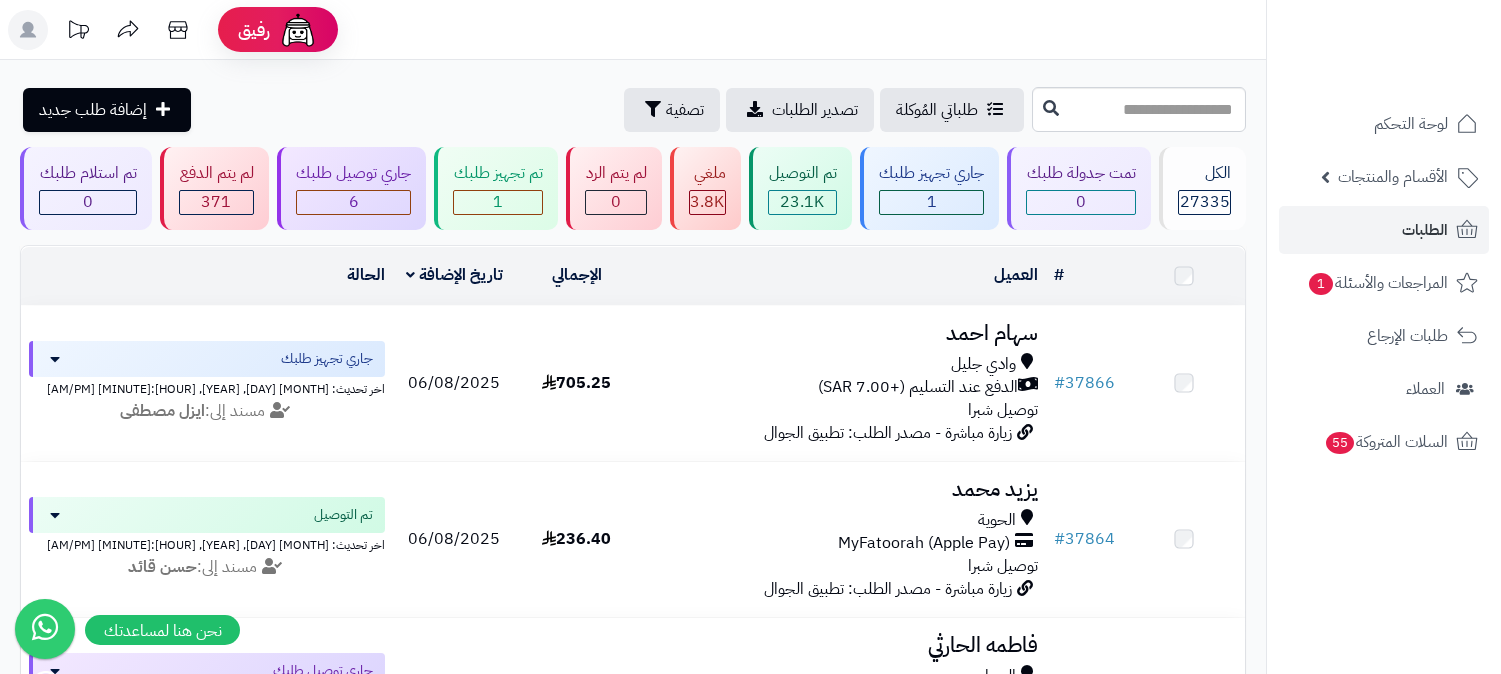 scroll, scrollTop: 0, scrollLeft: 0, axis: both 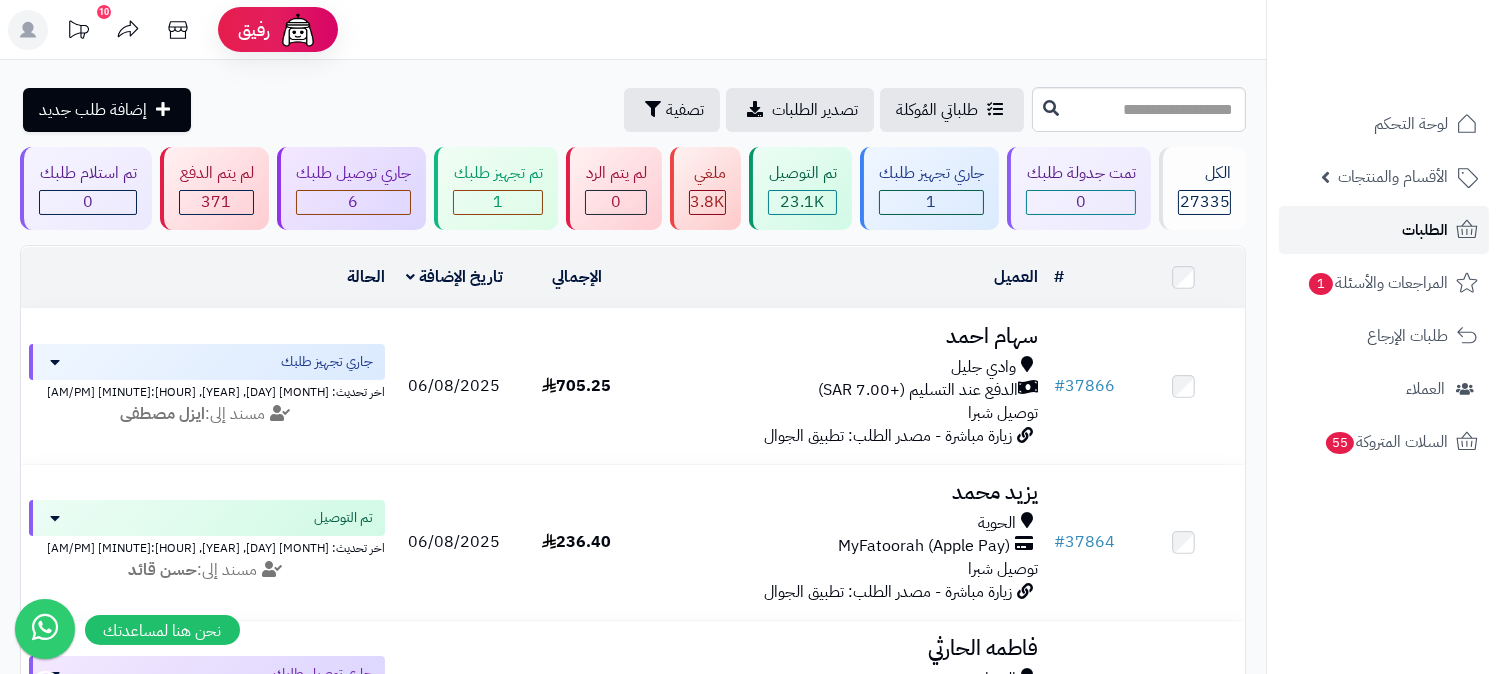 click on "الطلبات" at bounding box center (1425, 230) 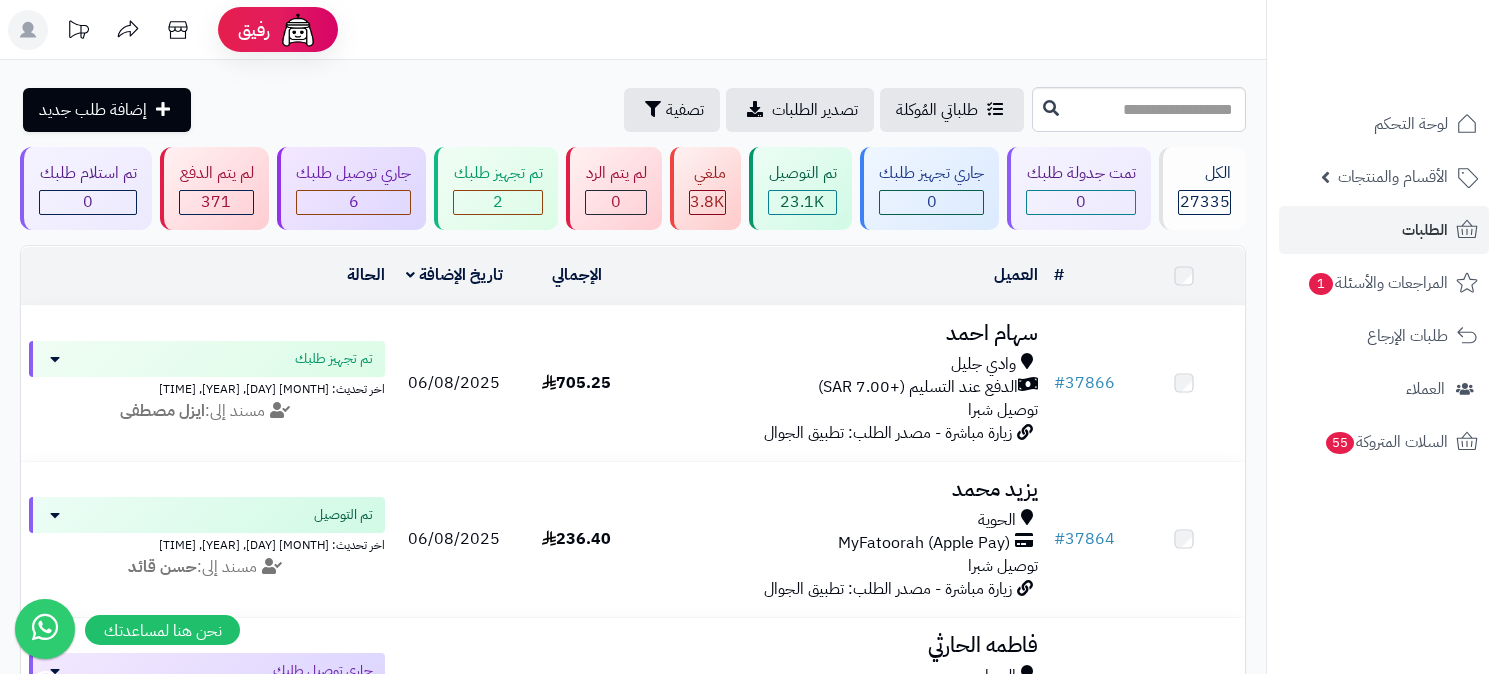 scroll, scrollTop: 0, scrollLeft: 0, axis: both 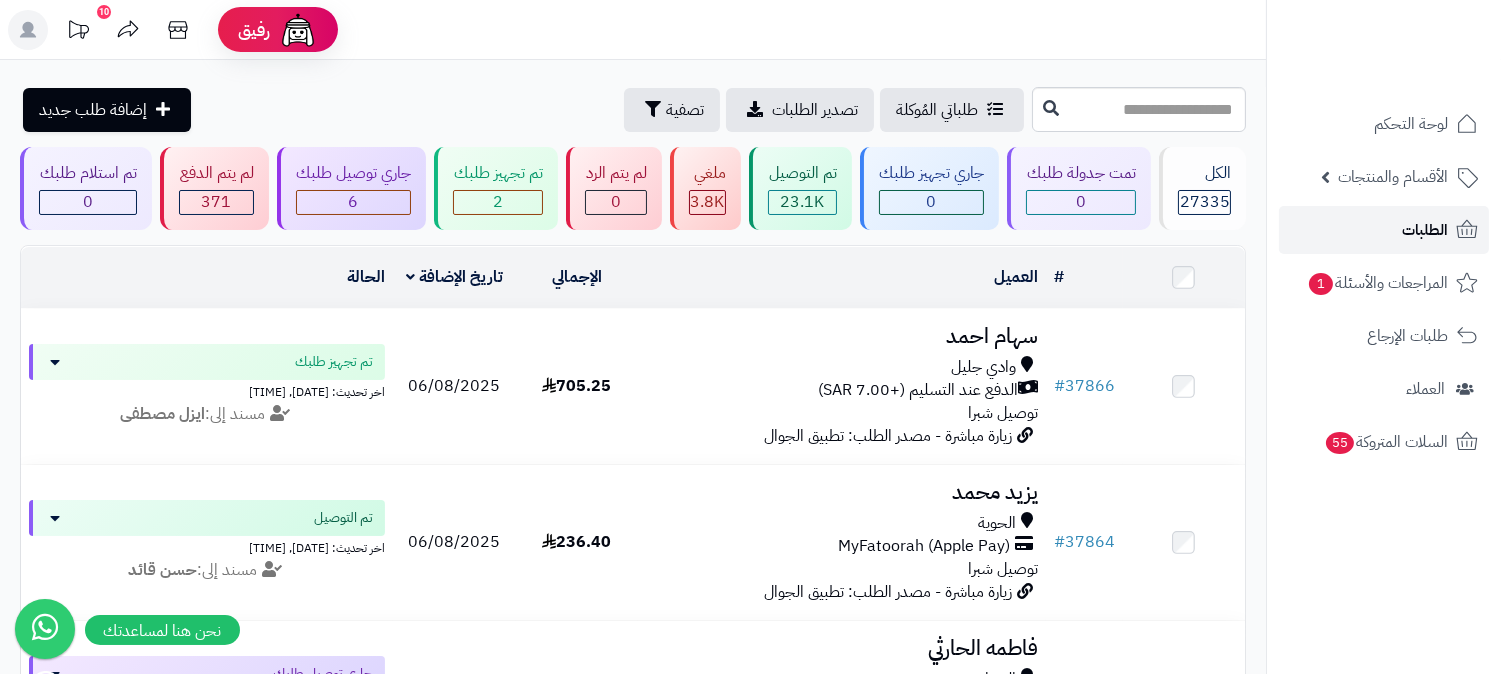 click on "الطلبات" at bounding box center [1384, 230] 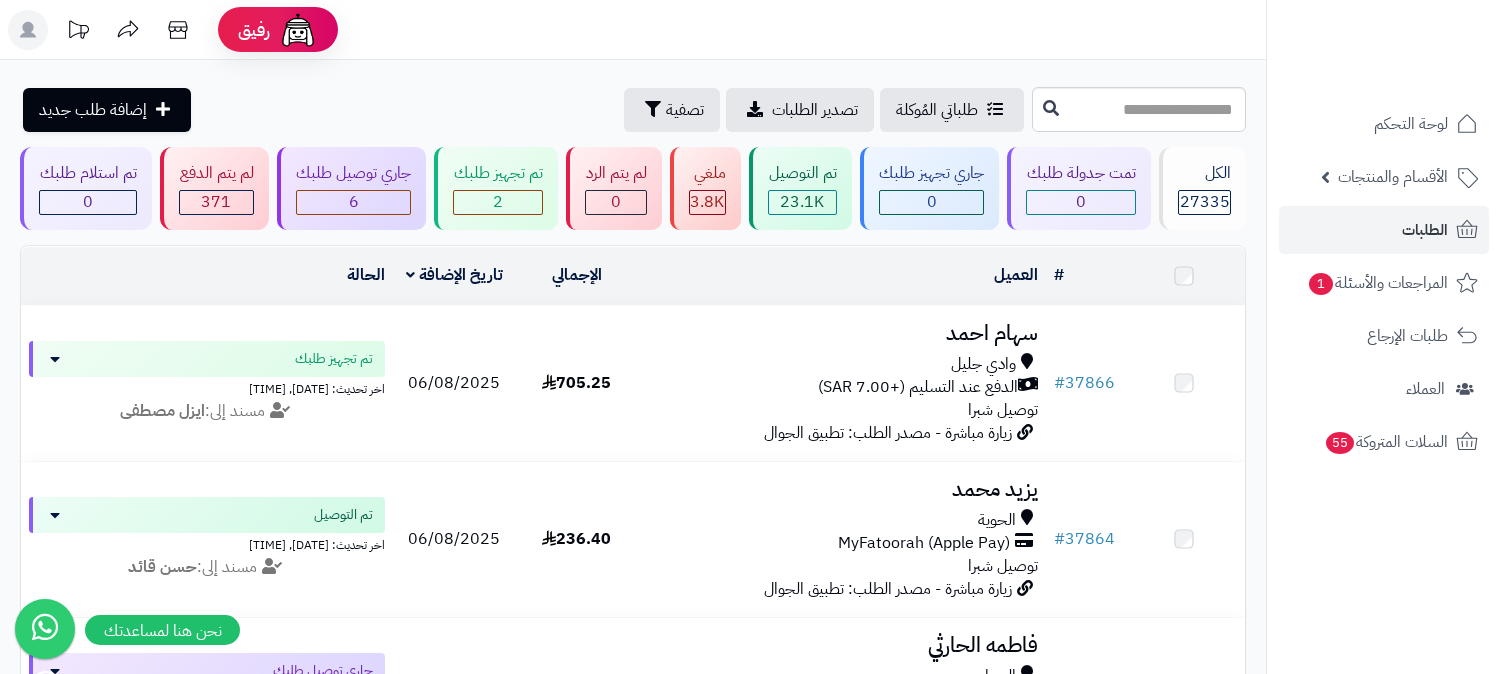 scroll, scrollTop: 0, scrollLeft: 0, axis: both 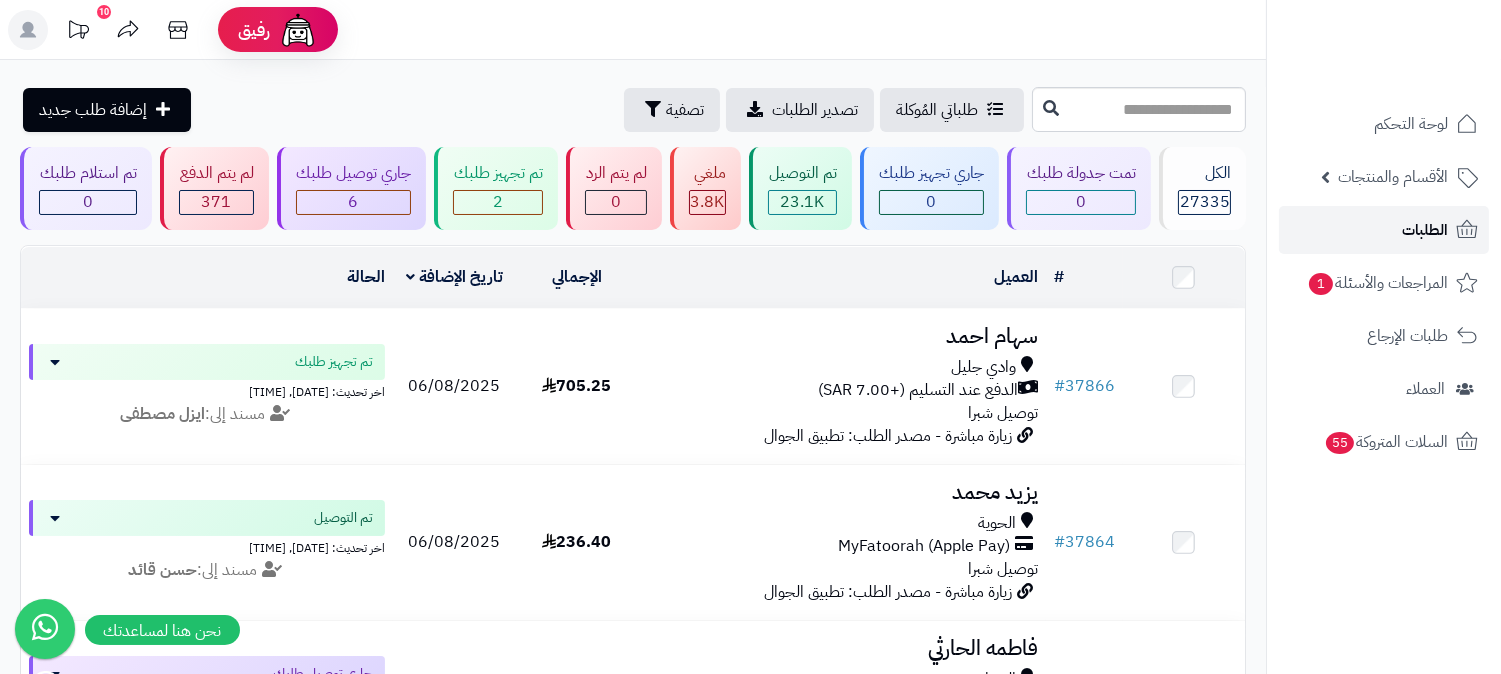 click on "الطلبات" at bounding box center [1384, 230] 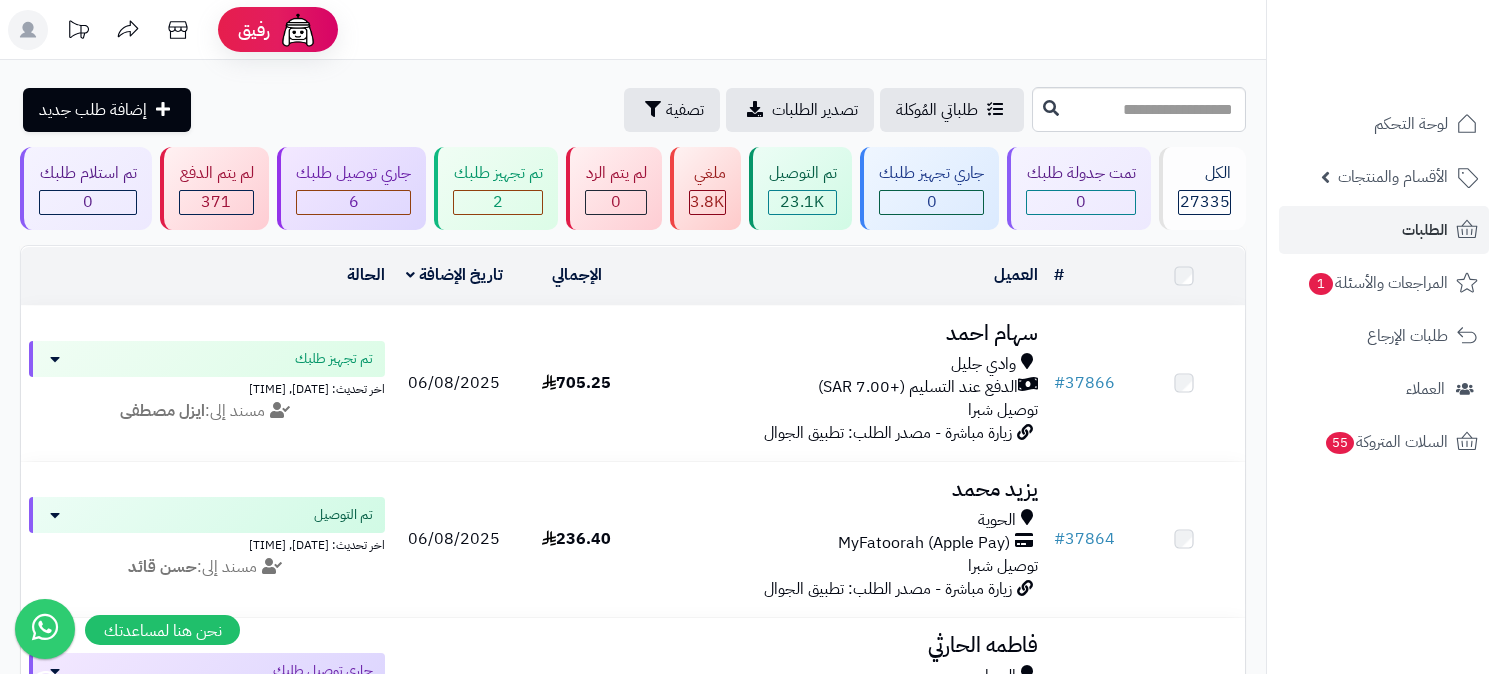 scroll, scrollTop: 0, scrollLeft: 0, axis: both 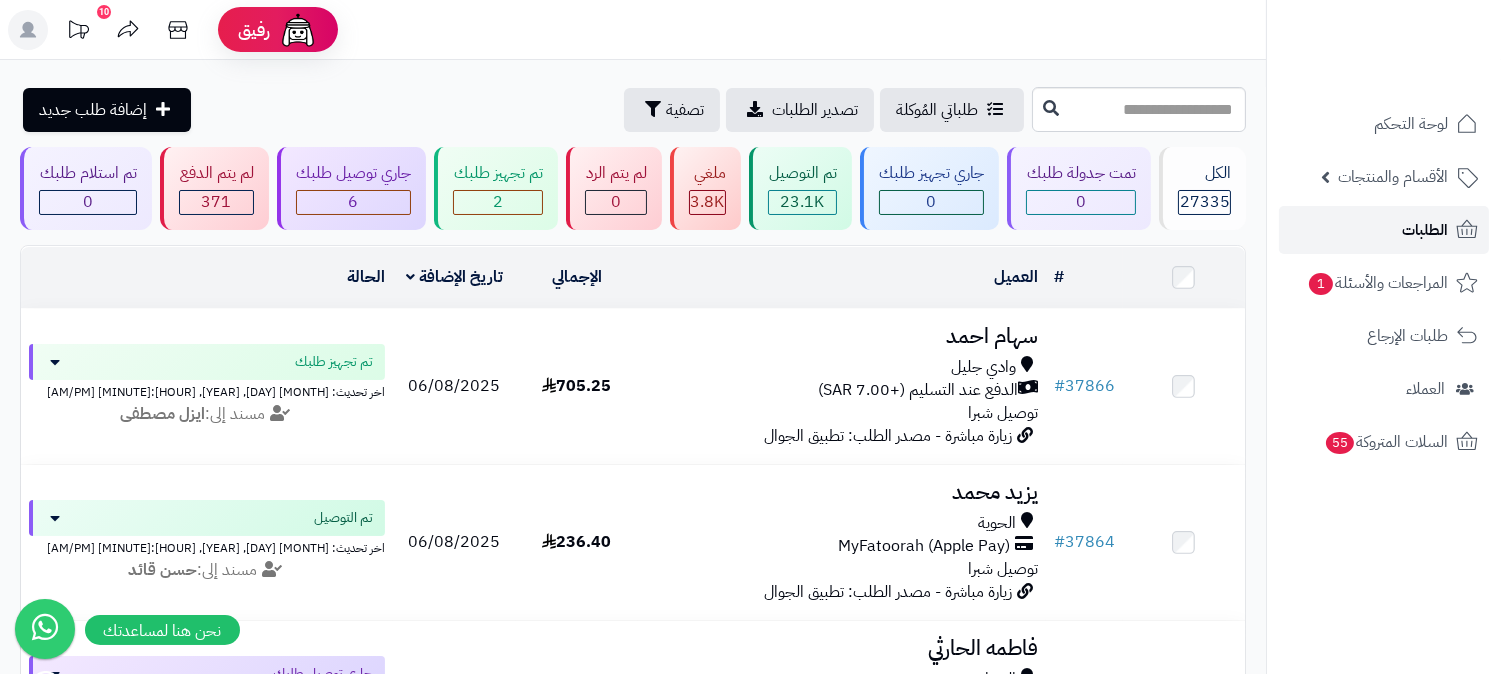 click on "الطلبات" at bounding box center [1384, 230] 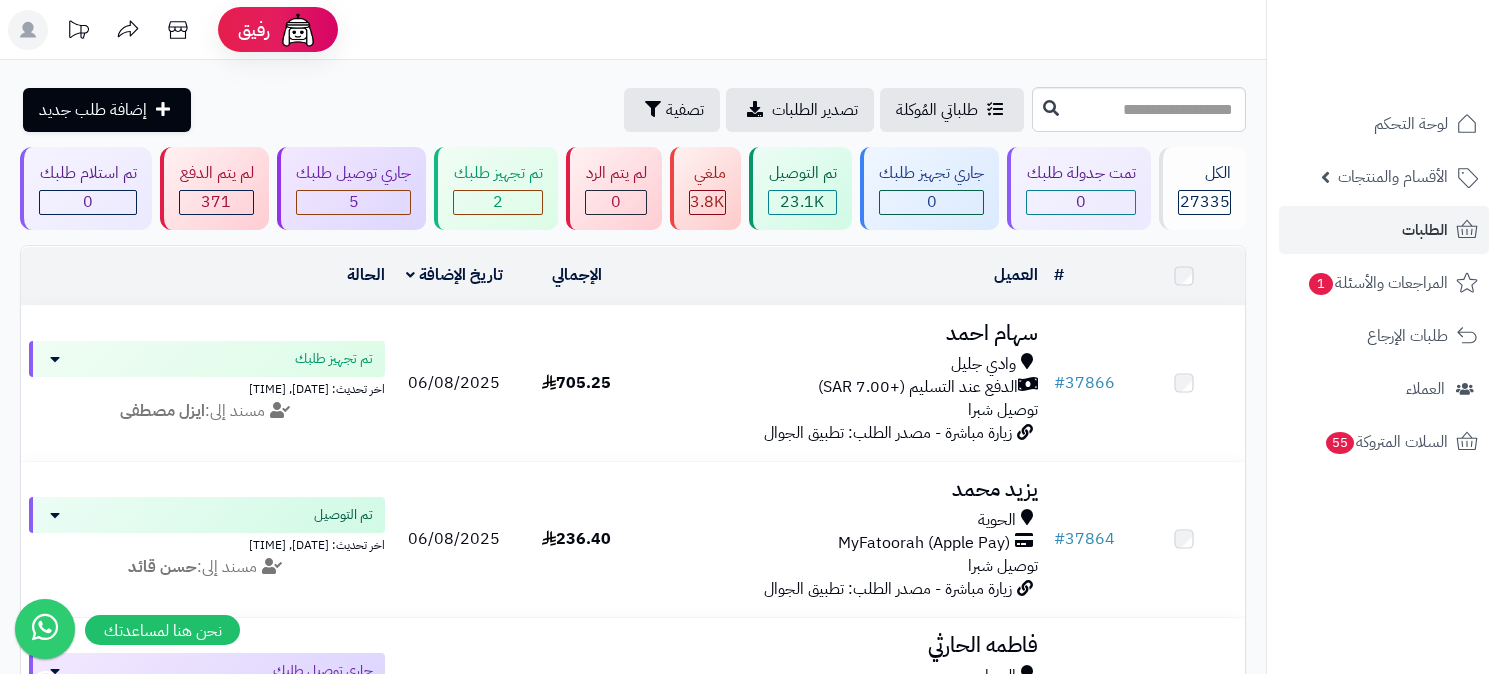 scroll, scrollTop: 0, scrollLeft: 0, axis: both 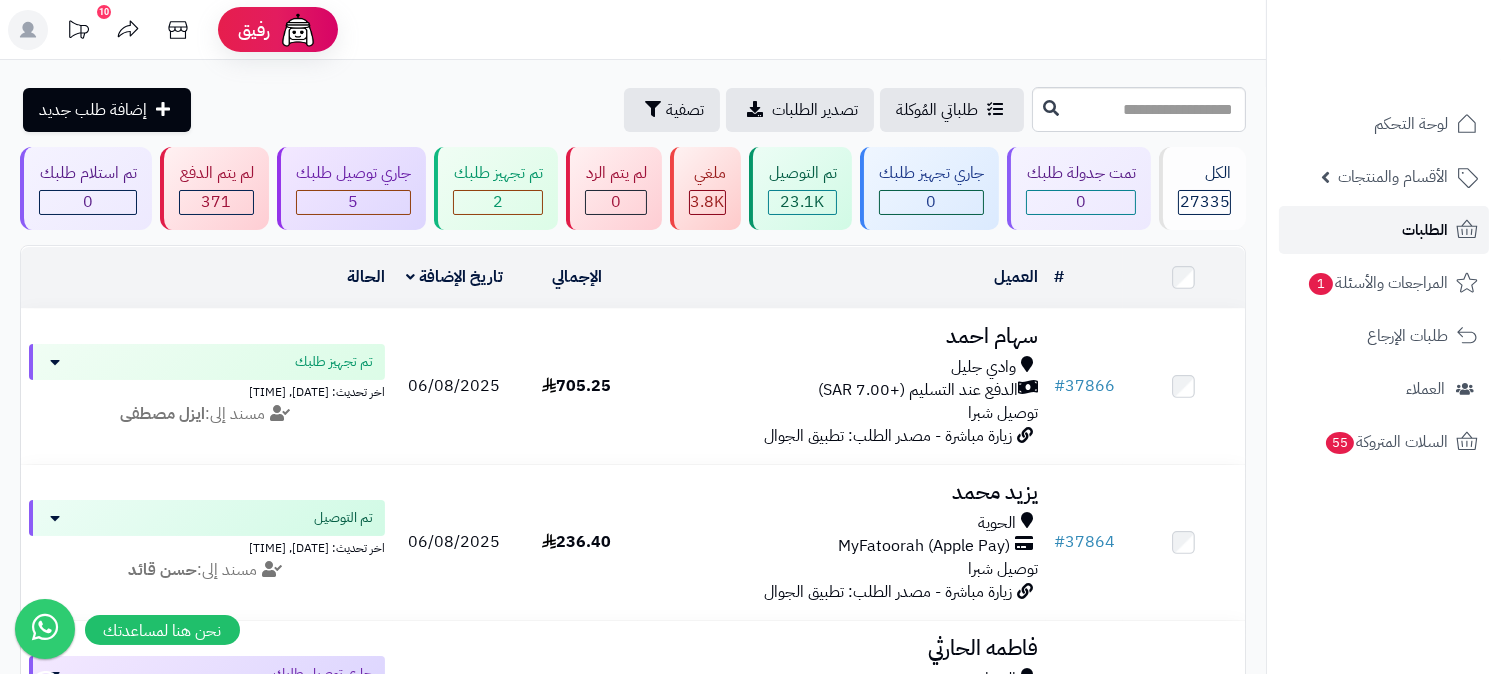 click on "الطلبات" at bounding box center [1384, 230] 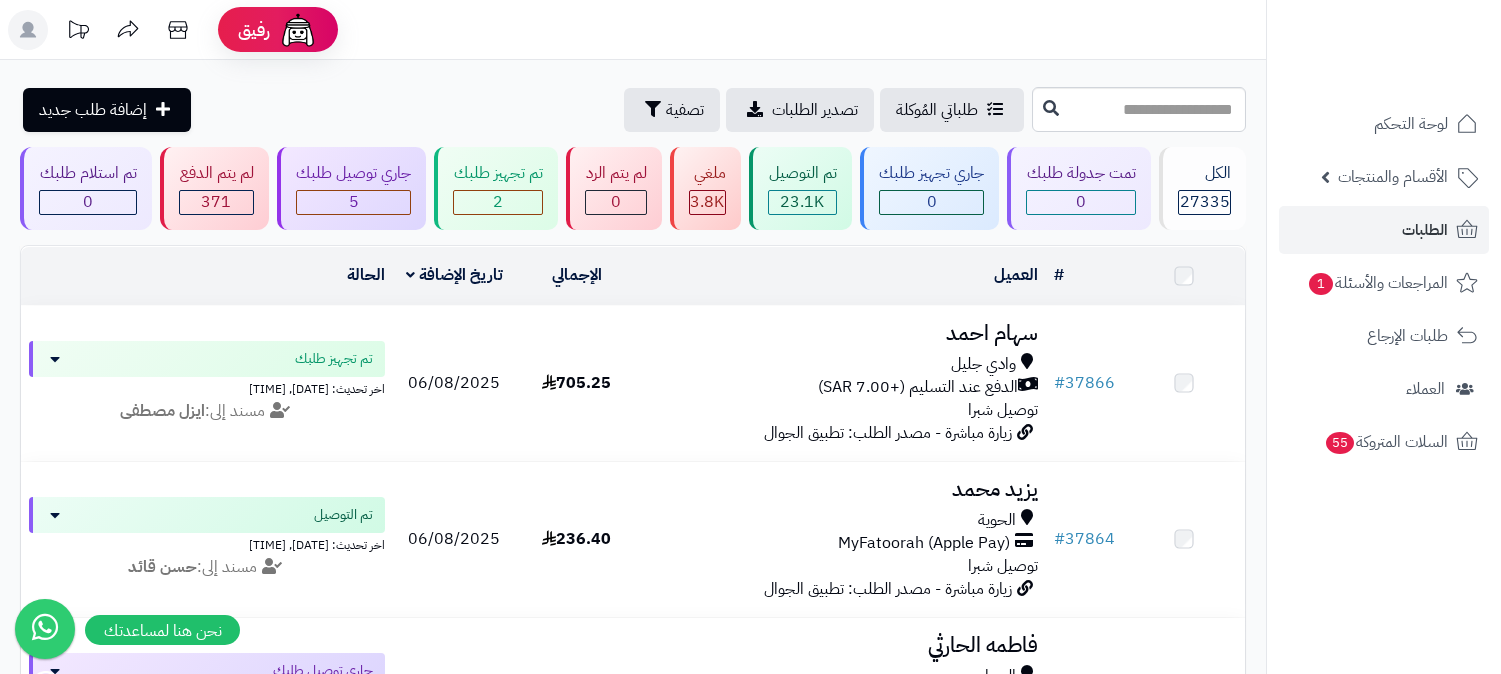 scroll, scrollTop: 0, scrollLeft: 0, axis: both 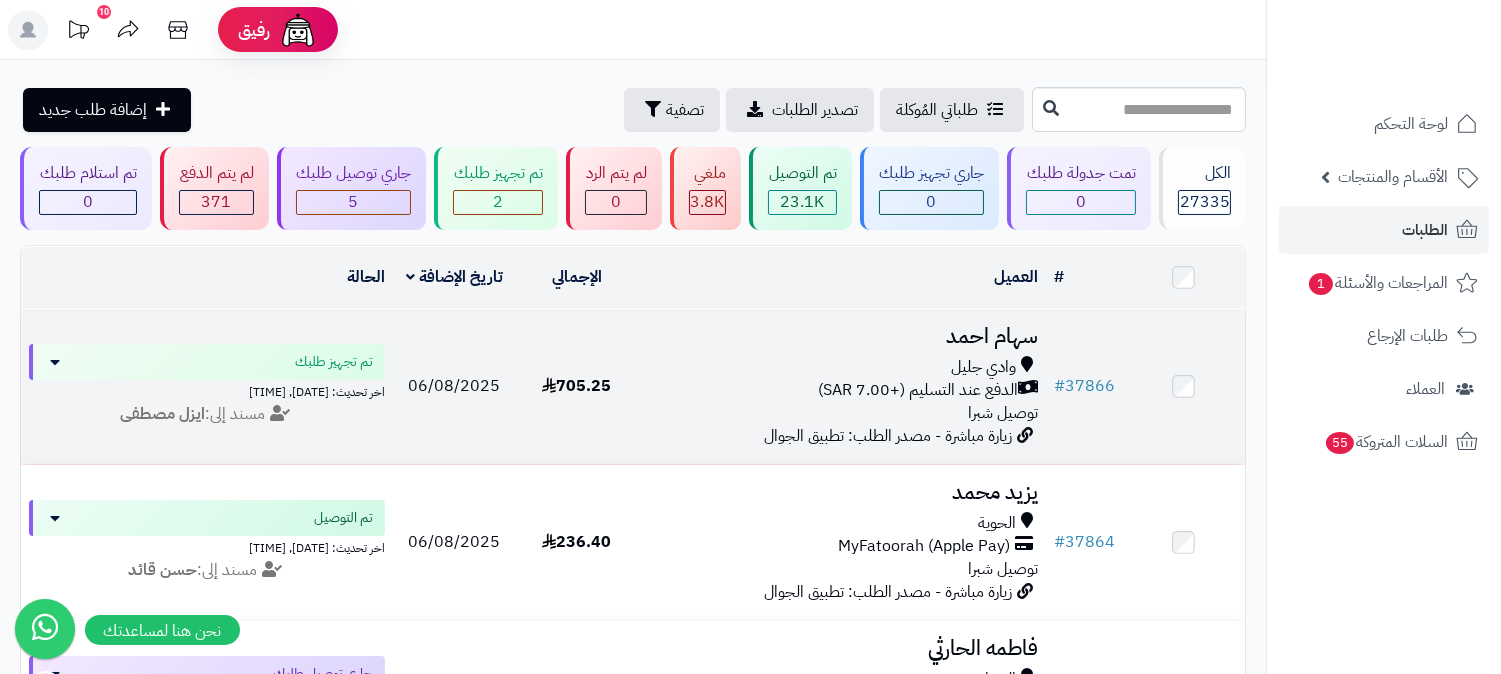 click on "سهام احمد" at bounding box center (842, 336) 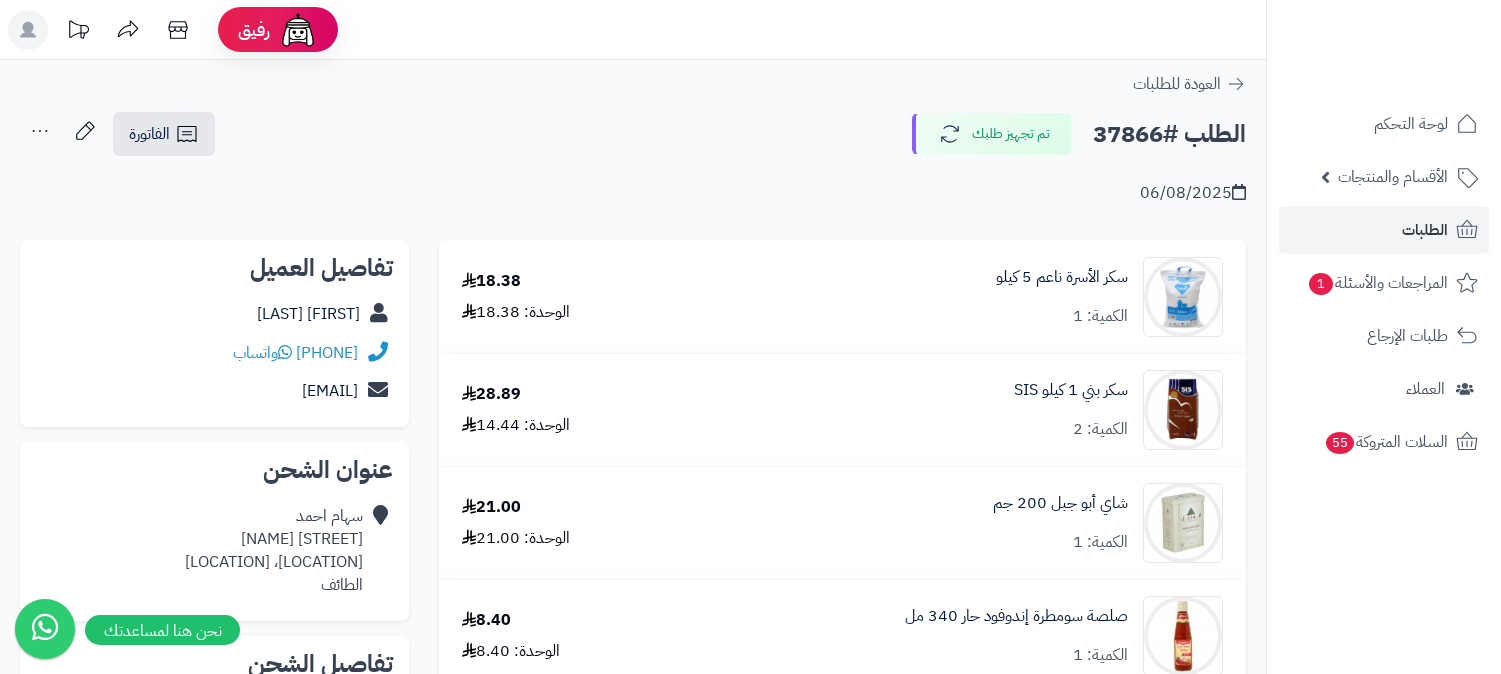 scroll, scrollTop: 0, scrollLeft: 0, axis: both 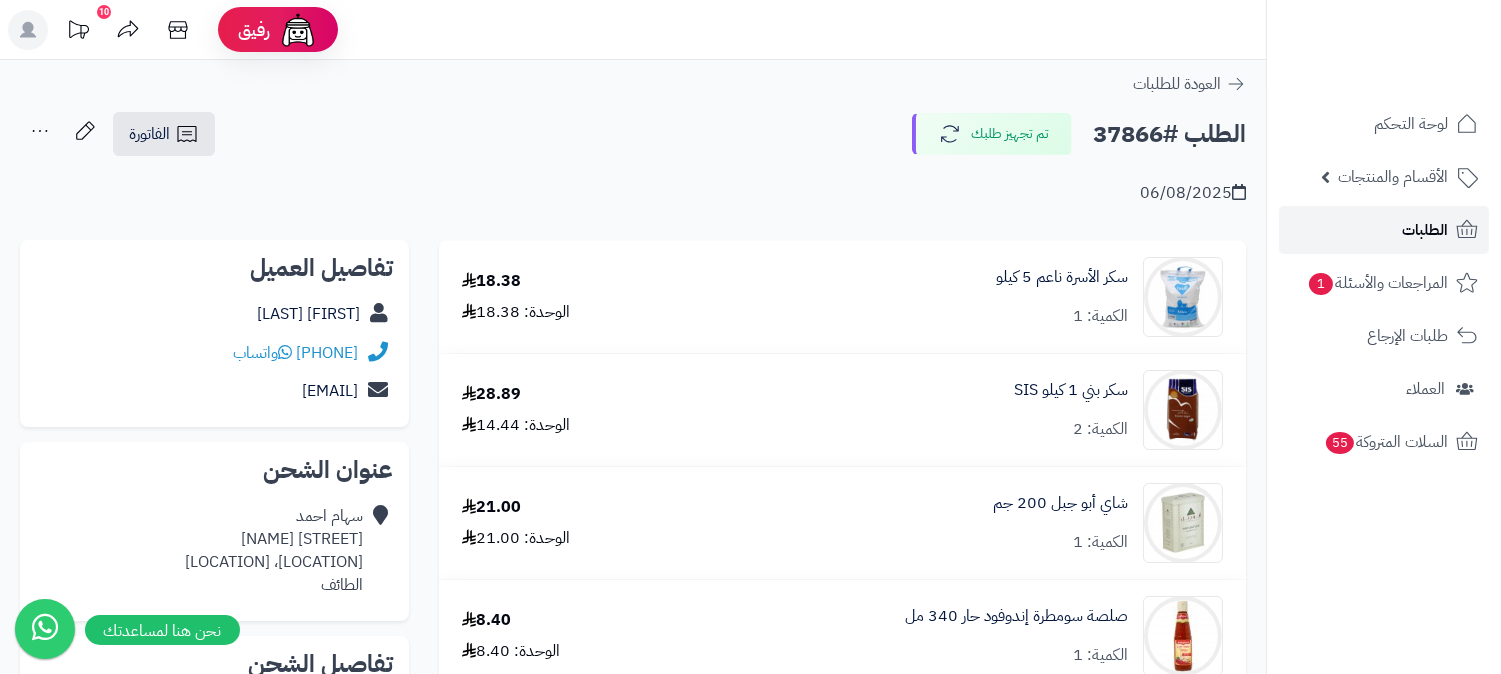 click on "الطلبات" at bounding box center [1425, 230] 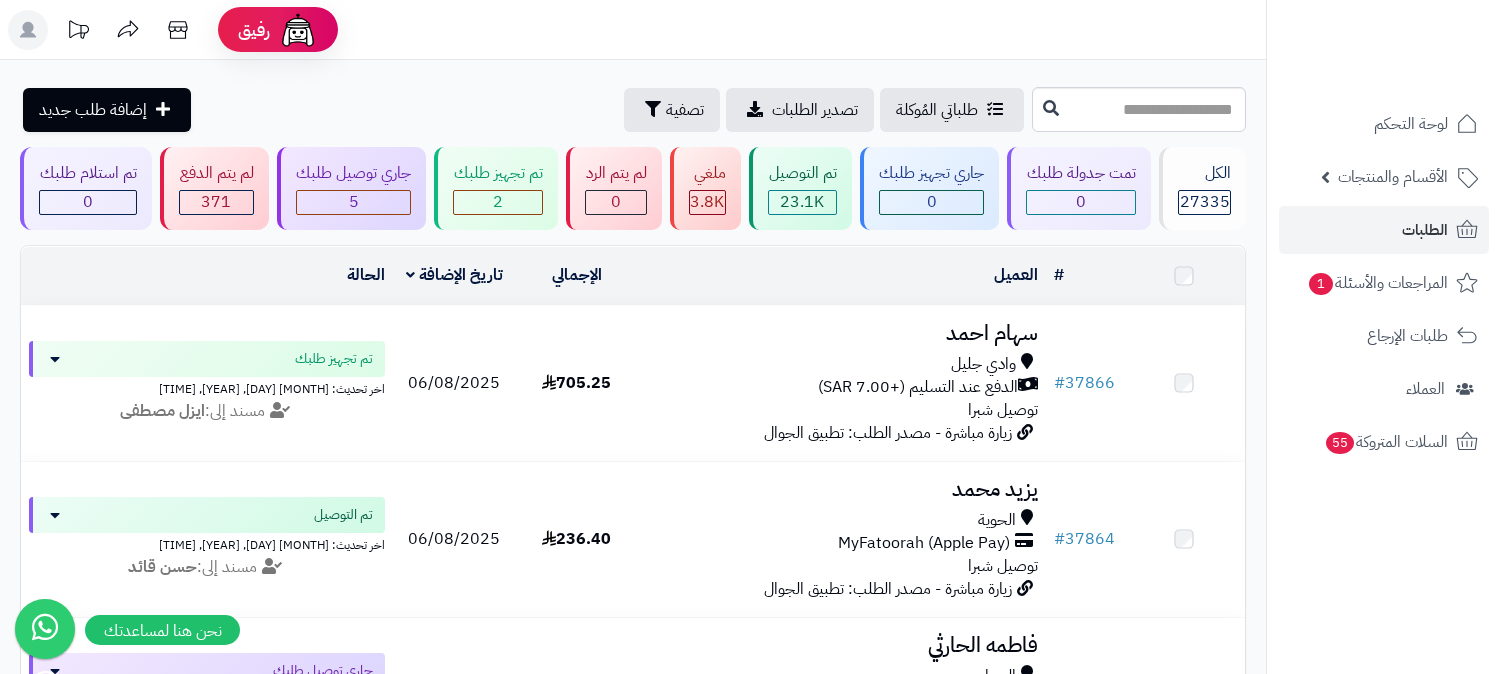 scroll, scrollTop: 0, scrollLeft: 0, axis: both 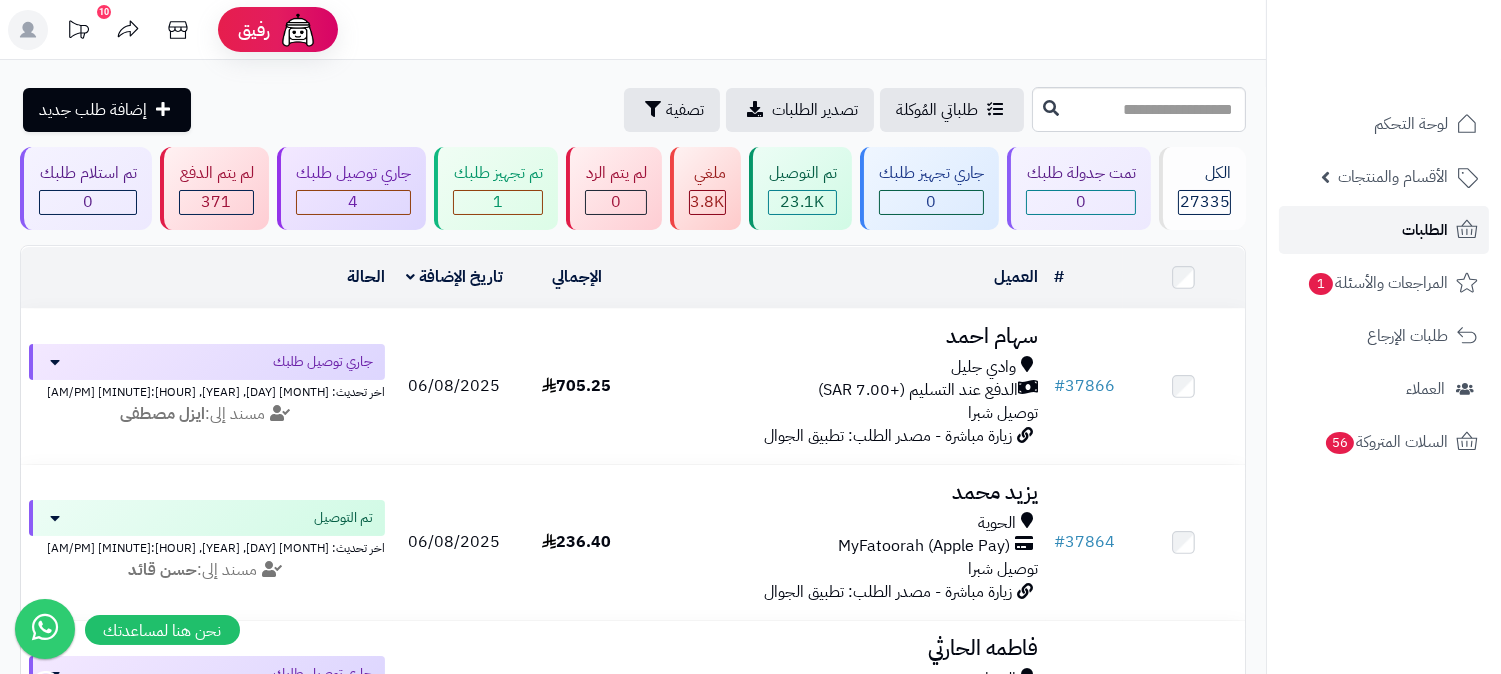 click on "الطلبات" at bounding box center [1425, 230] 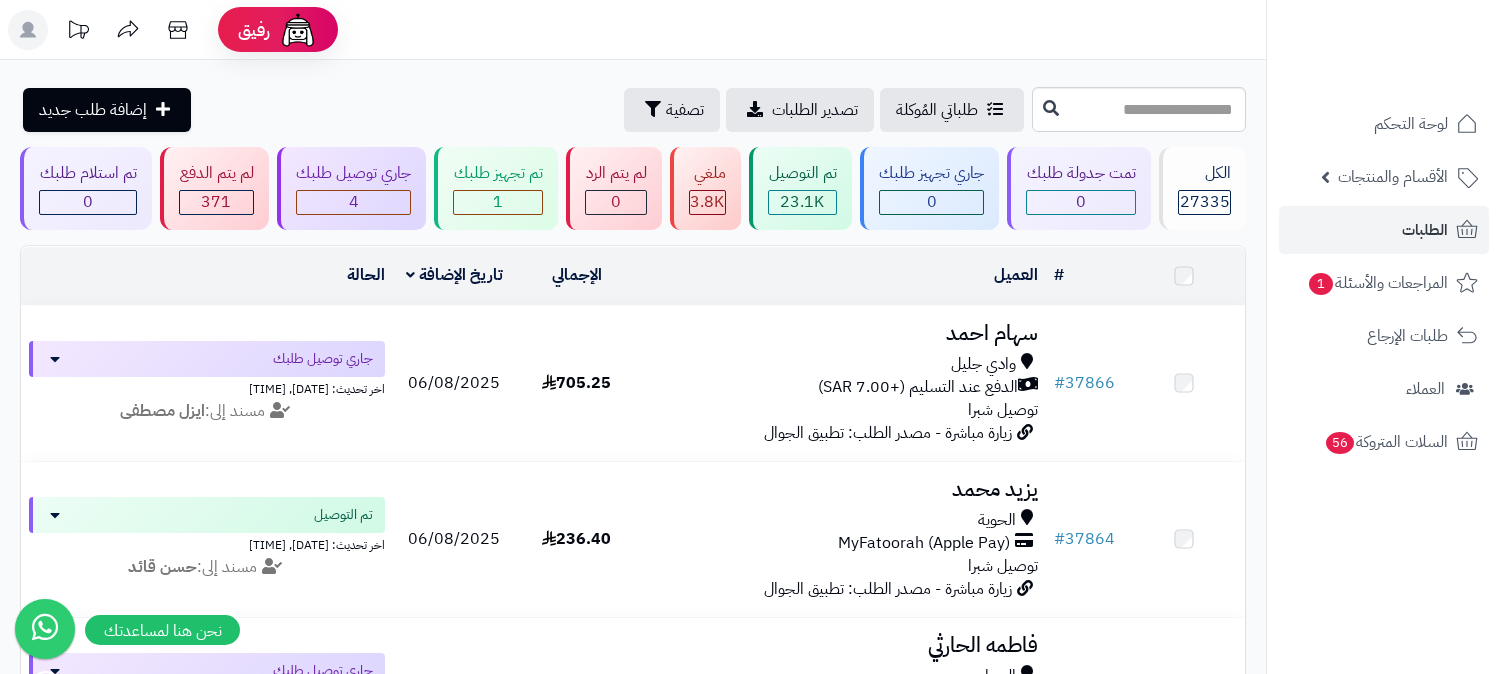 scroll, scrollTop: 0, scrollLeft: 0, axis: both 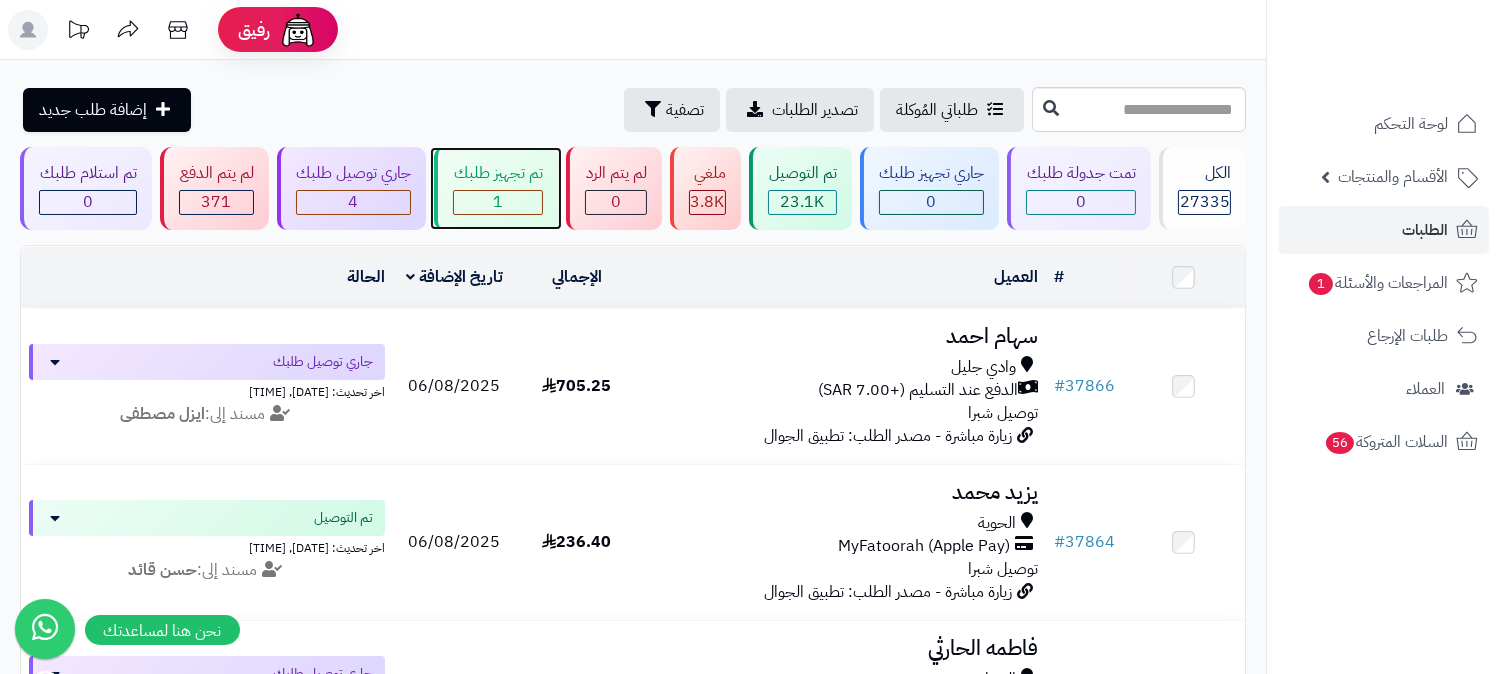 click on "1" at bounding box center [498, 202] 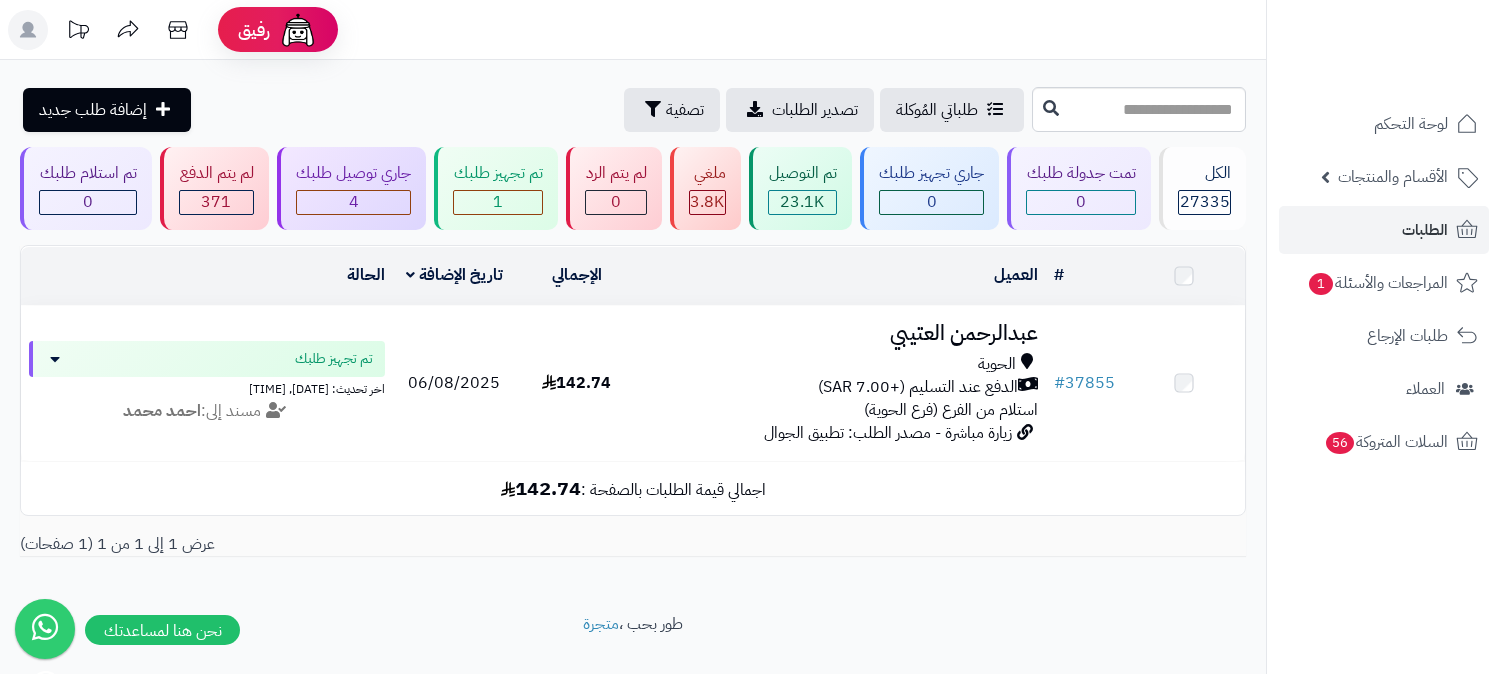 scroll, scrollTop: 0, scrollLeft: 0, axis: both 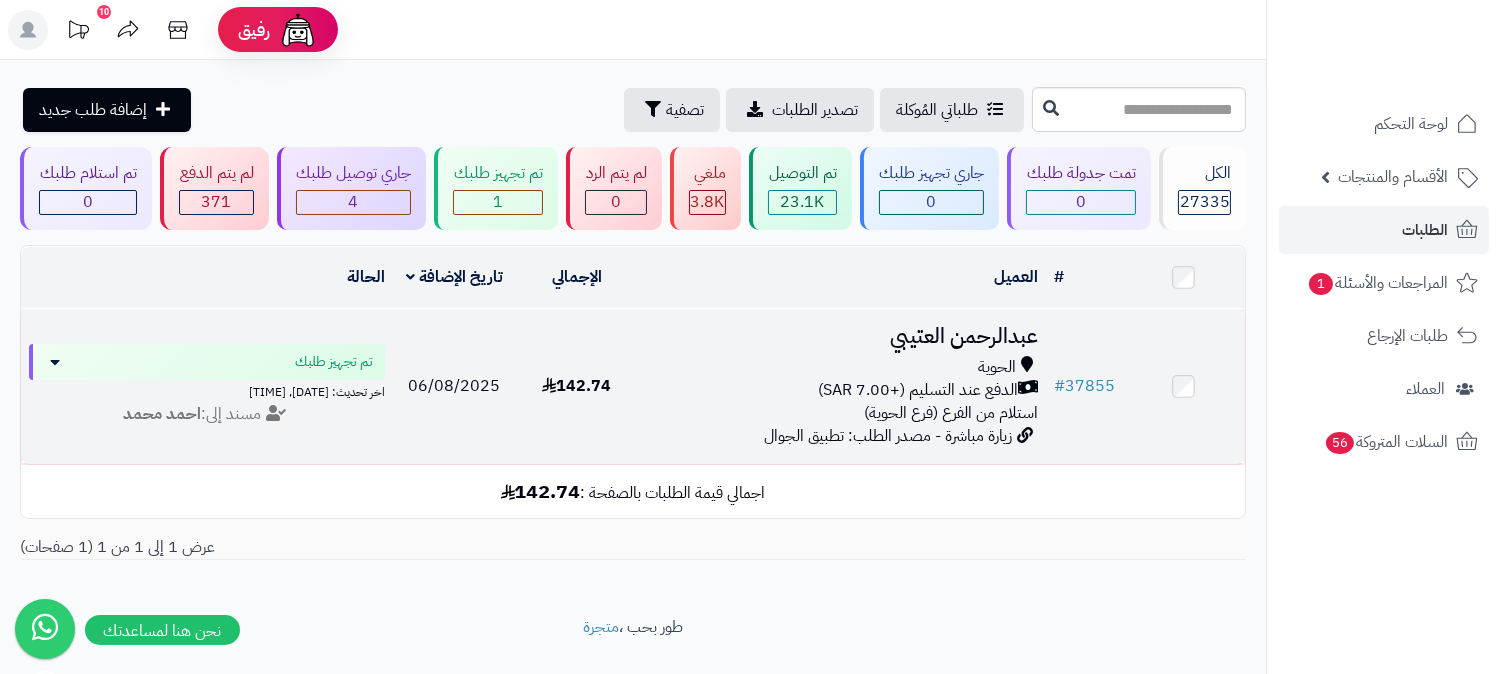 click on "عبدالرحمن العتيبي" at bounding box center (842, 336) 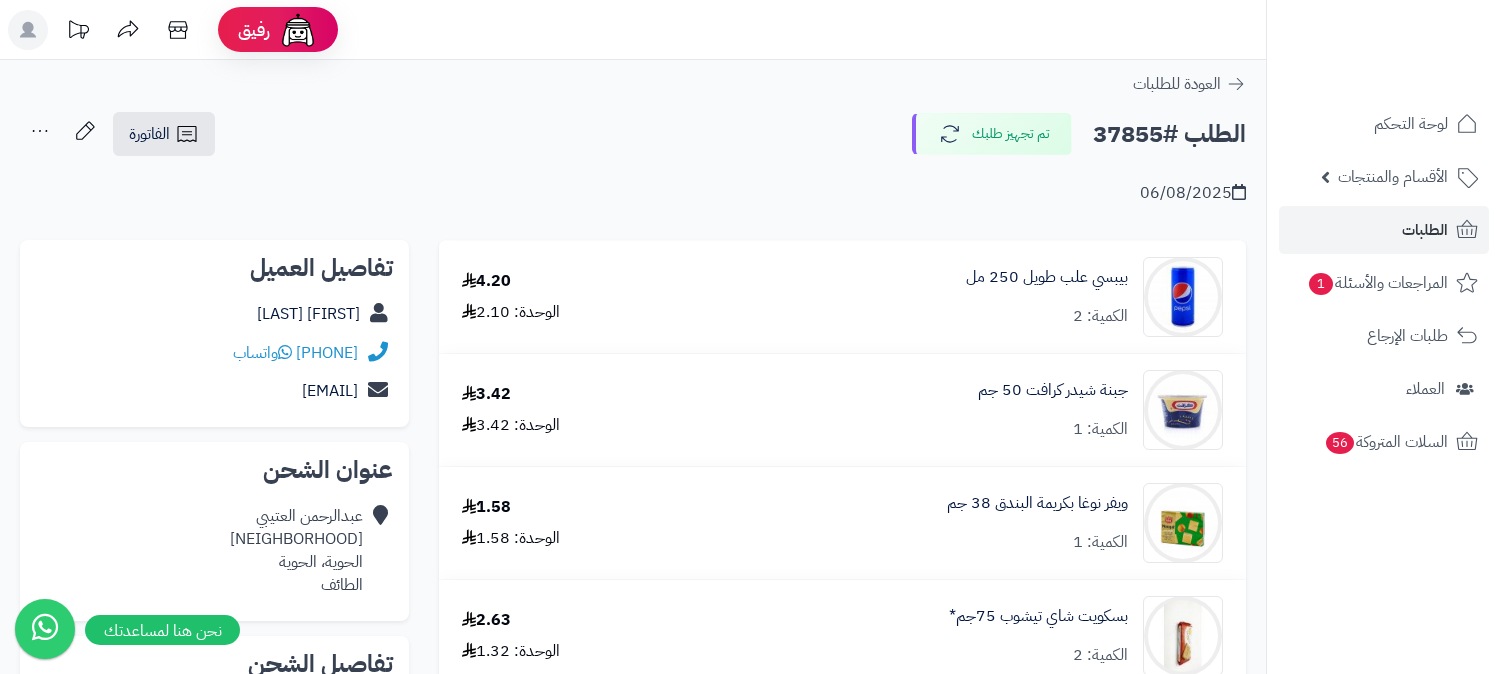 scroll, scrollTop: 0, scrollLeft: 0, axis: both 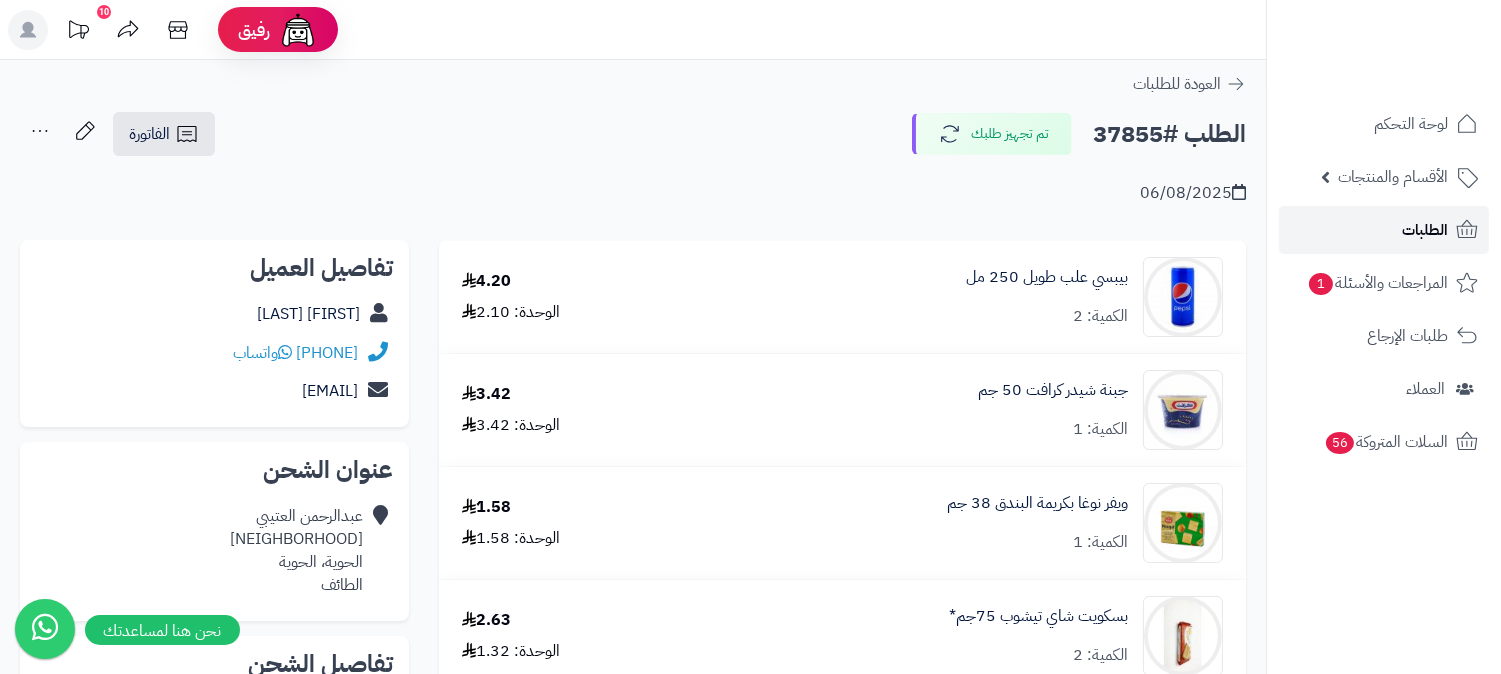 click on "الطلبات" at bounding box center [1425, 230] 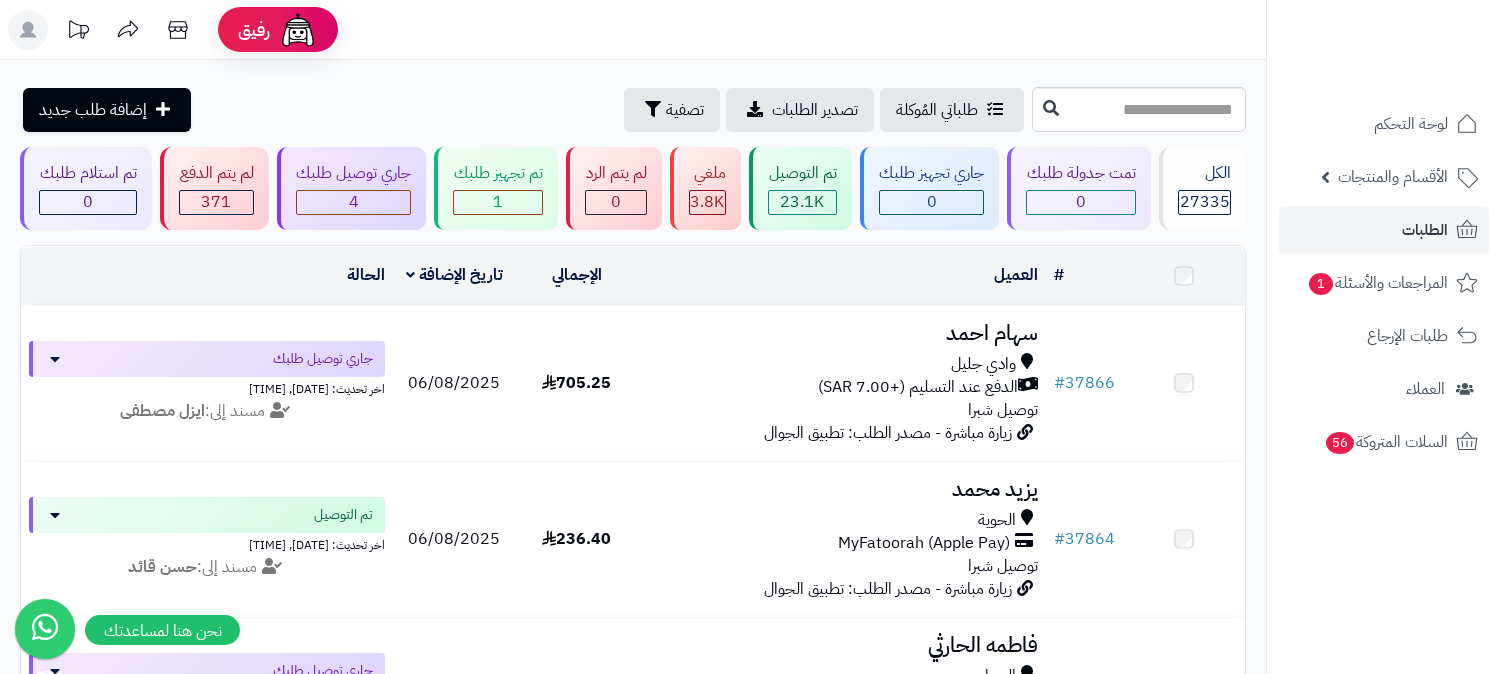 scroll, scrollTop: 0, scrollLeft: 0, axis: both 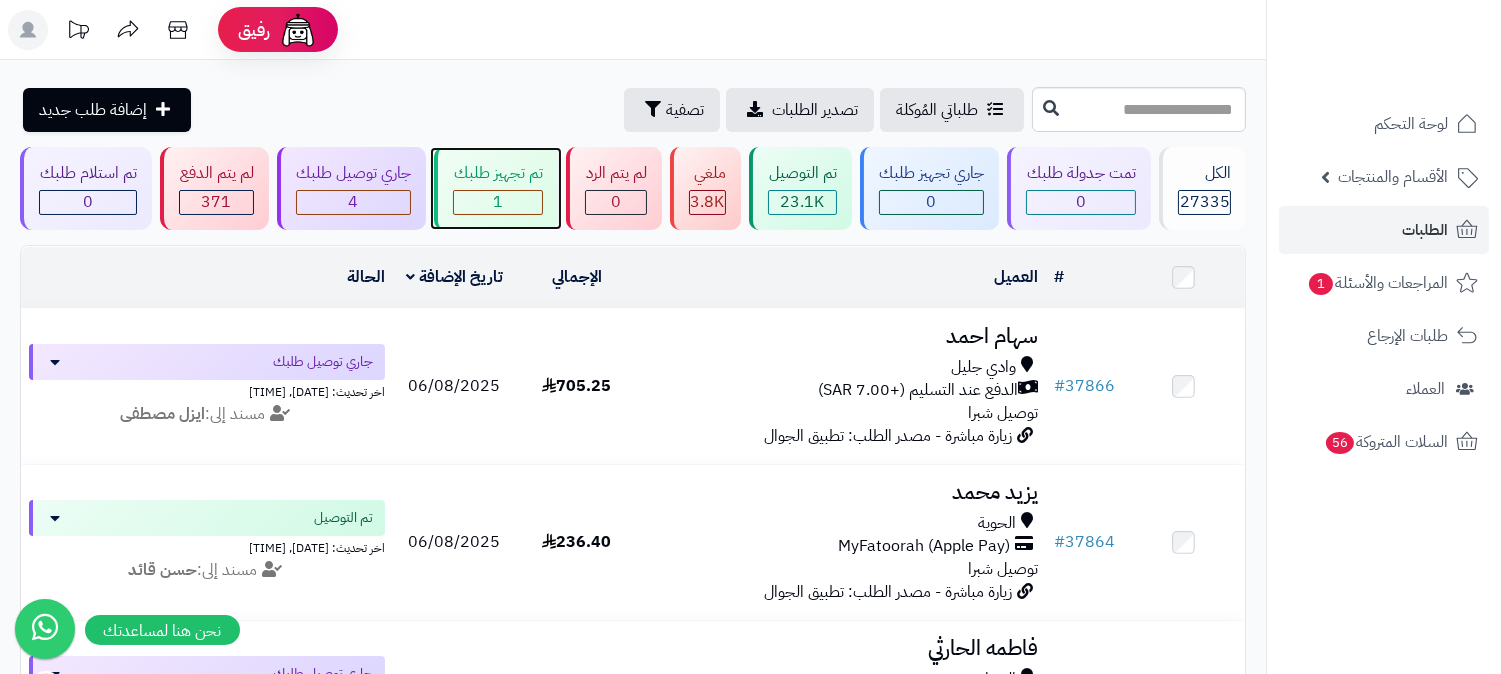 click on "1" at bounding box center (498, 202) 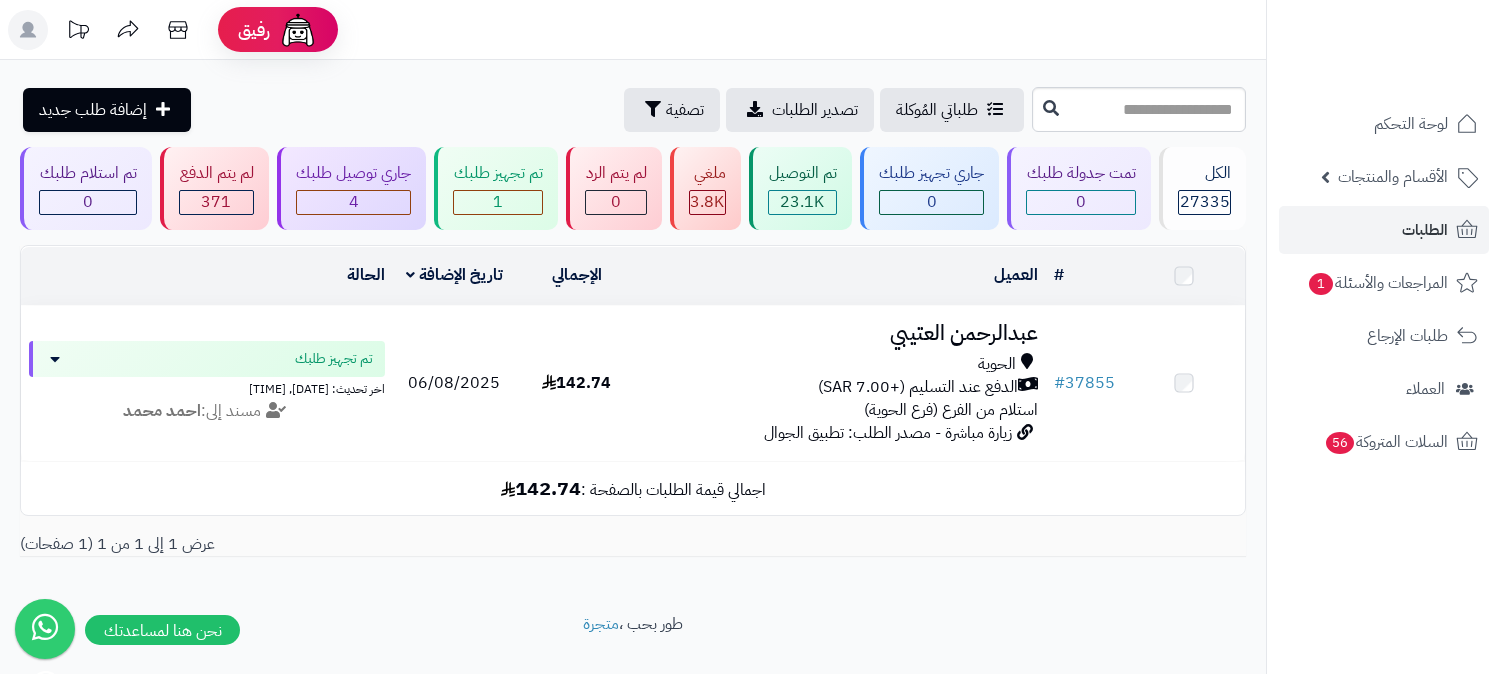 scroll, scrollTop: 0, scrollLeft: 0, axis: both 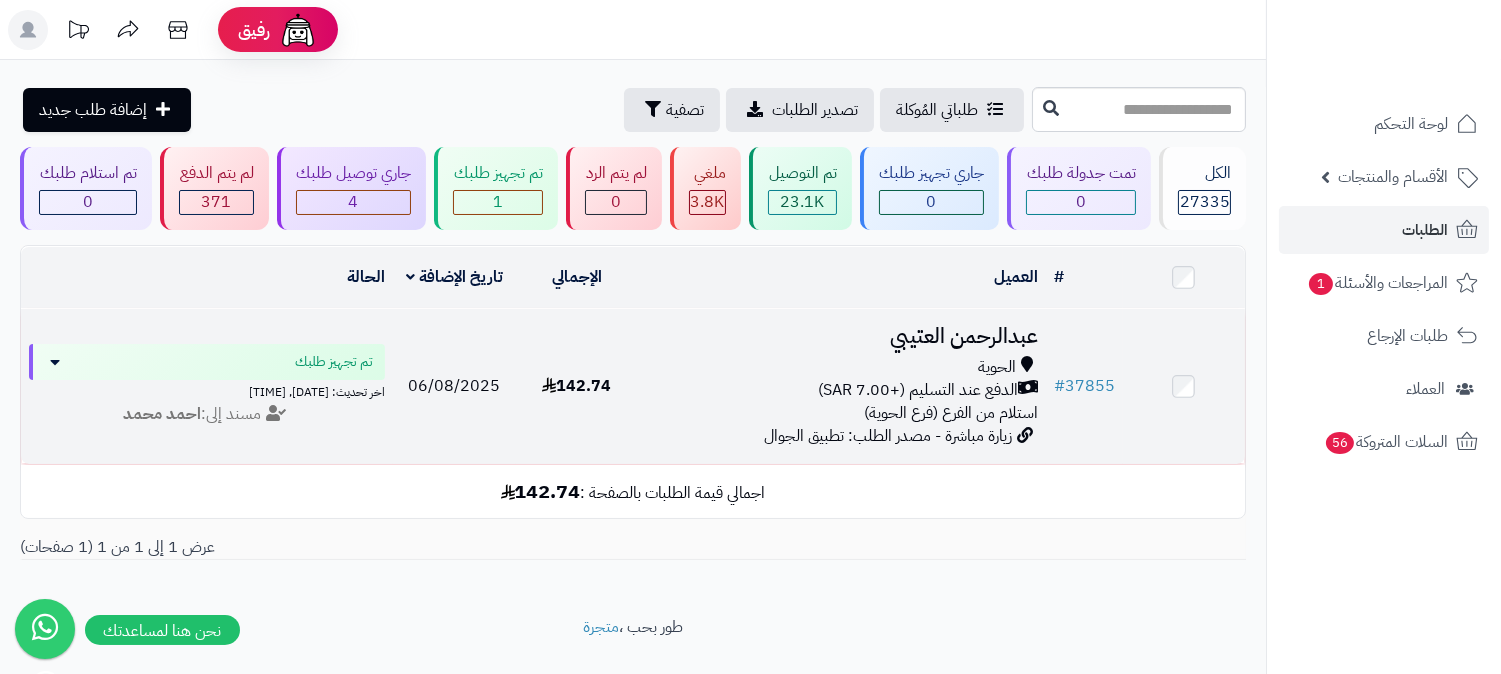 click on "عبدالرحمن العتيبي" at bounding box center (842, 336) 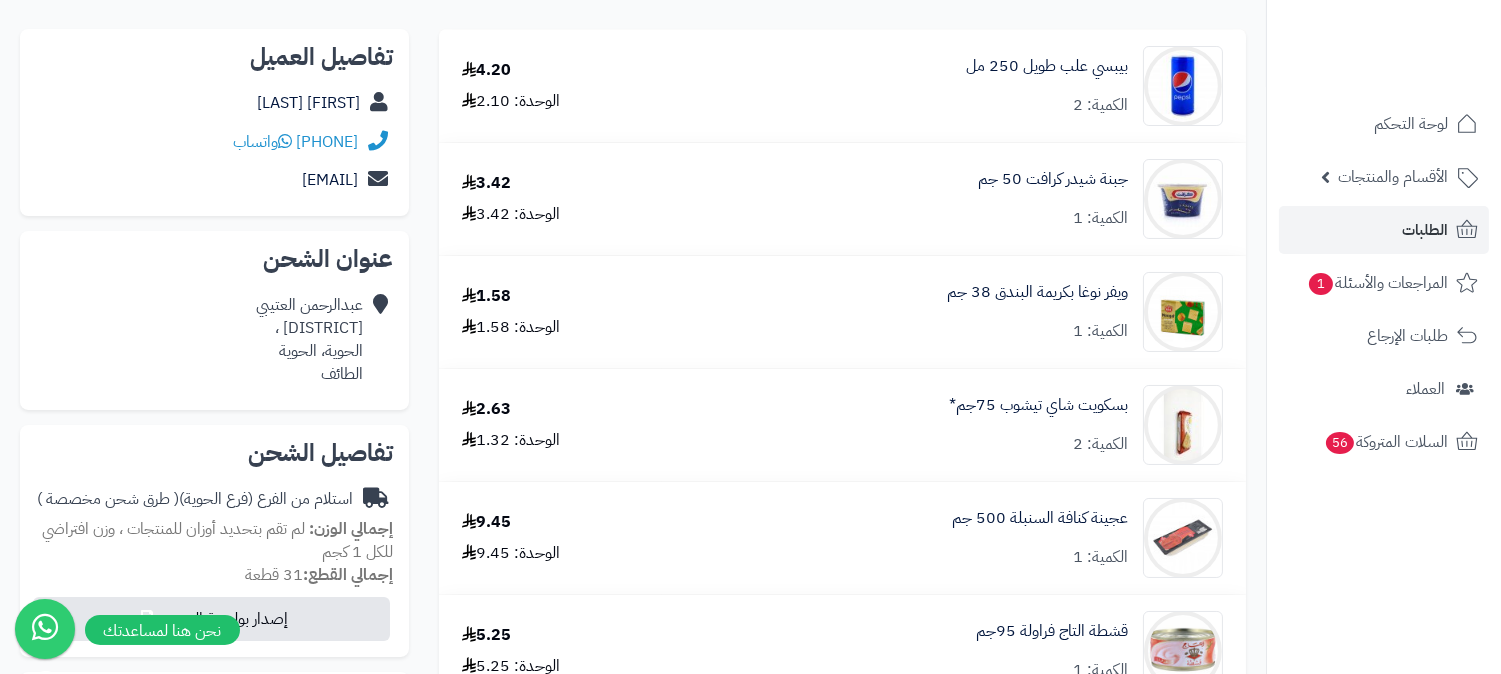 scroll, scrollTop: 0, scrollLeft: 0, axis: both 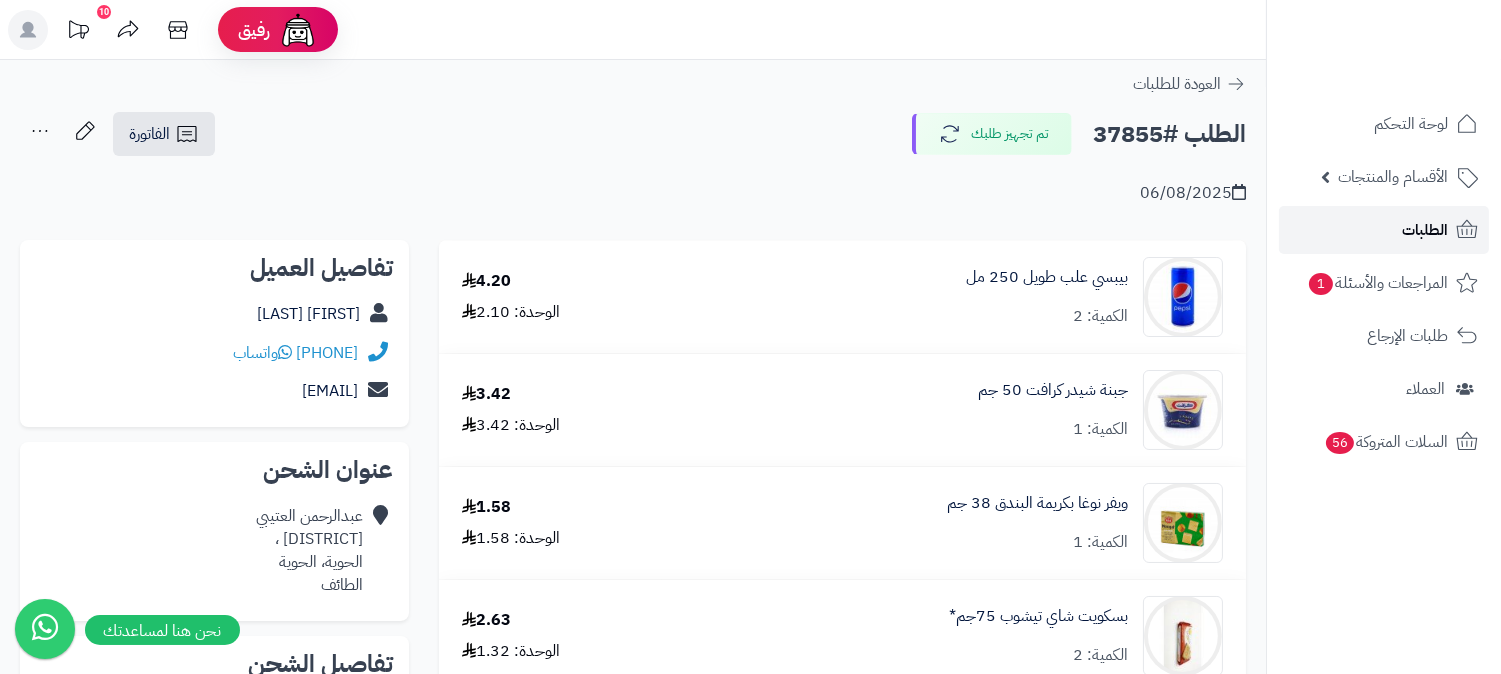 click on "الطلبات" at bounding box center (1425, 230) 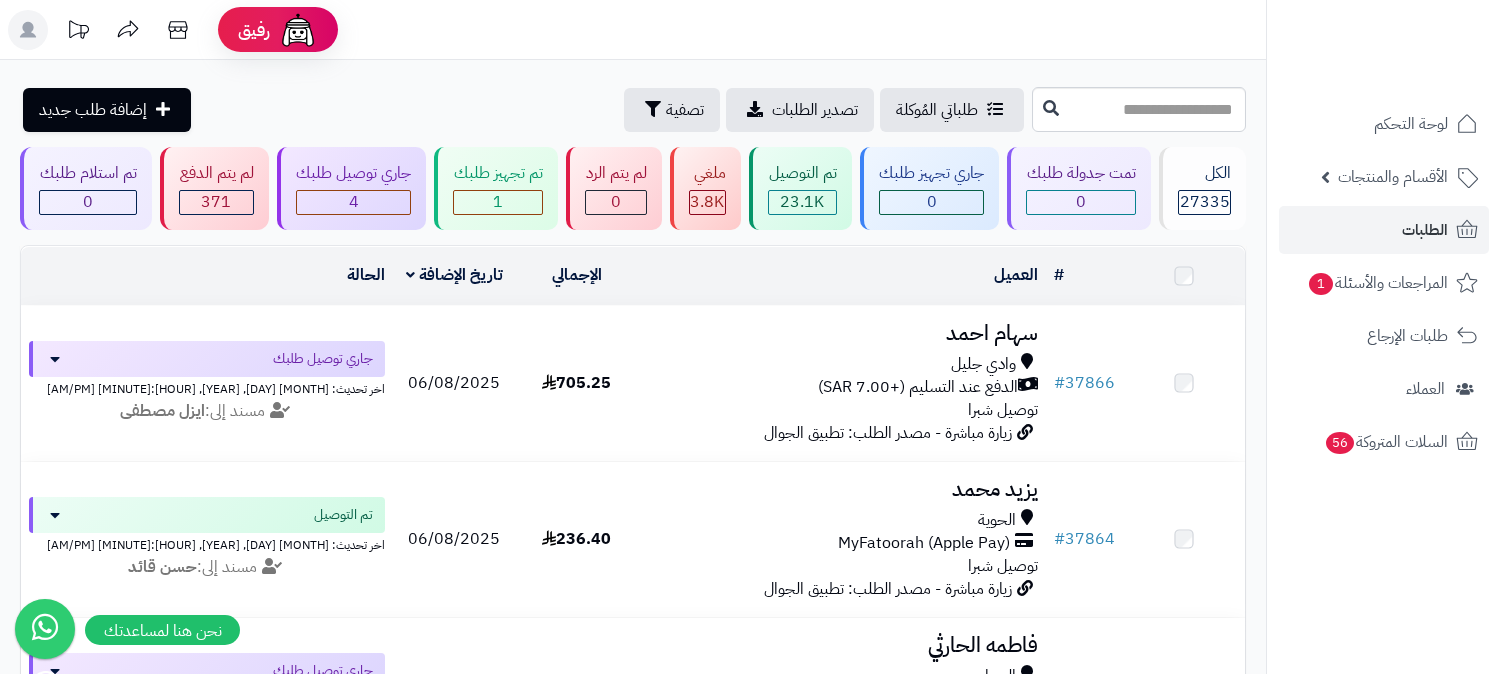 scroll, scrollTop: 0, scrollLeft: 0, axis: both 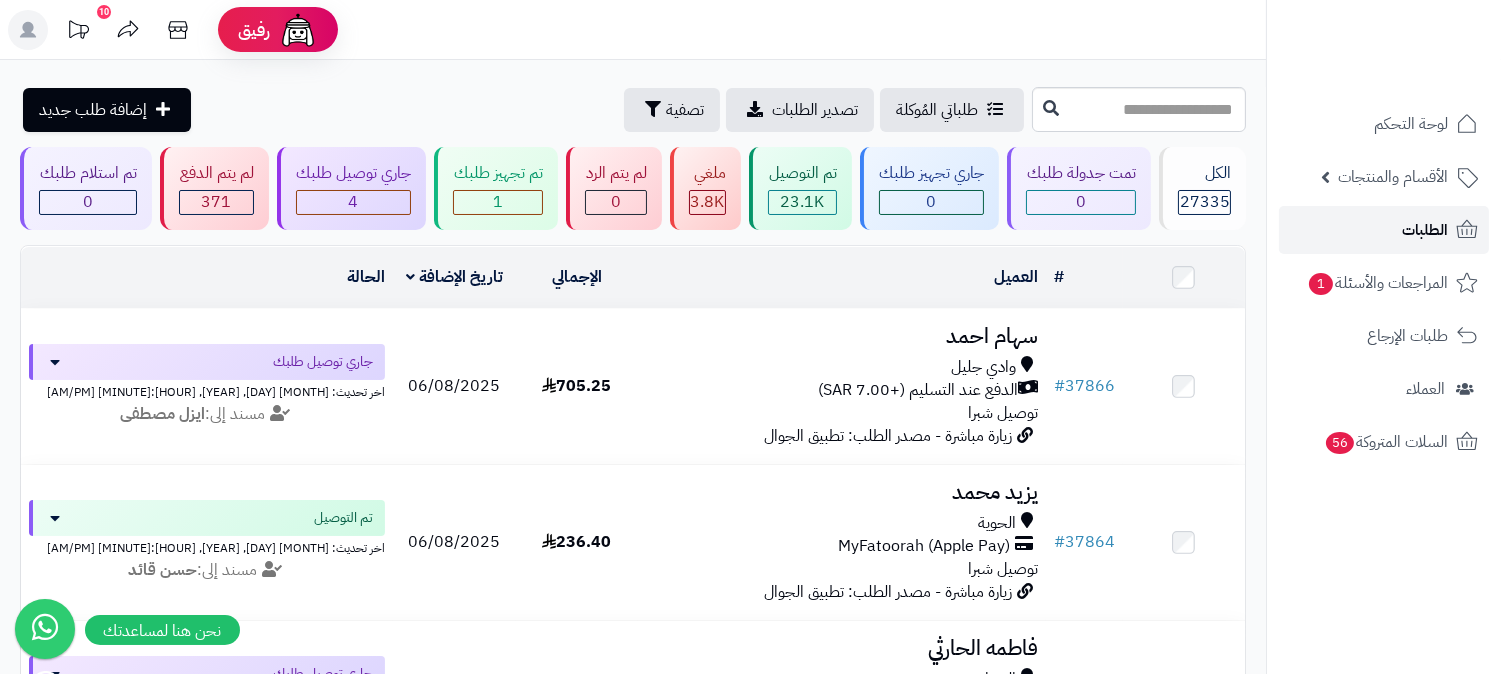 click on "الطلبات" at bounding box center [1384, 230] 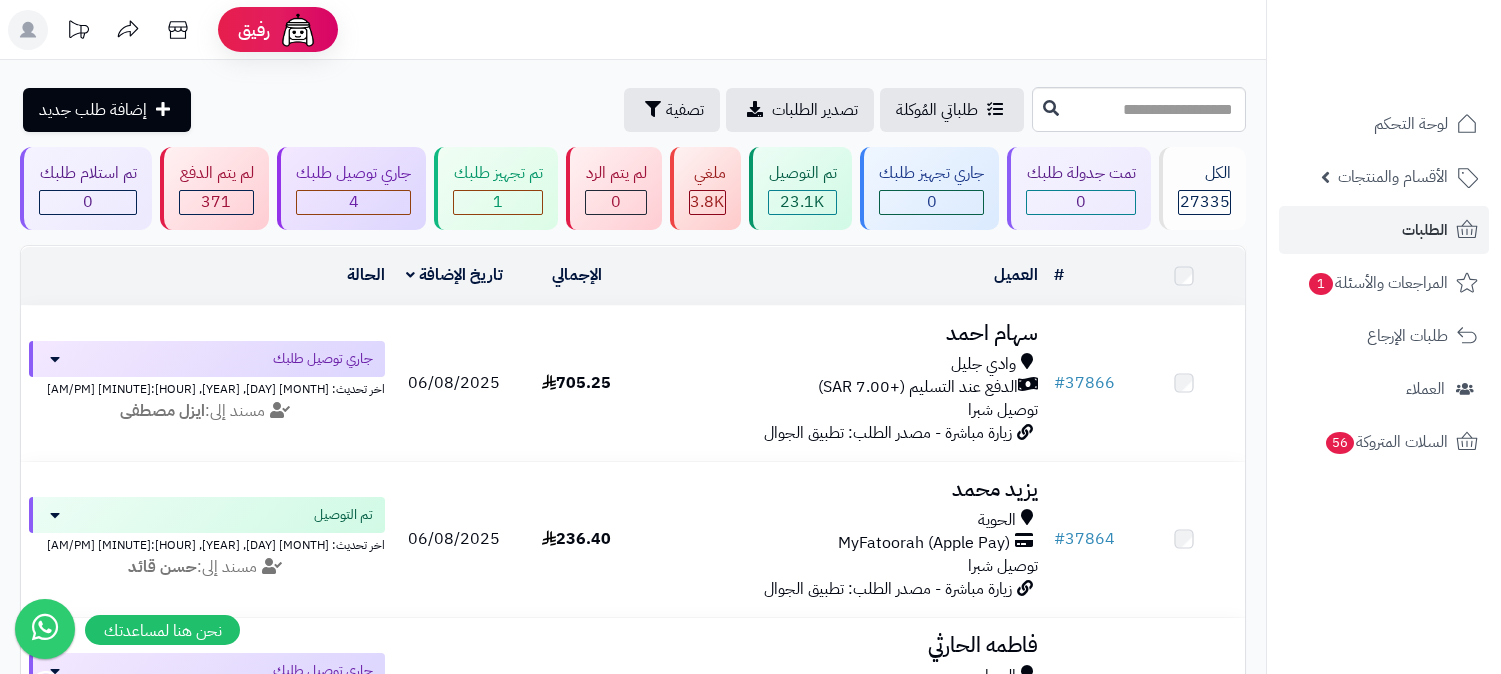 scroll, scrollTop: 0, scrollLeft: 0, axis: both 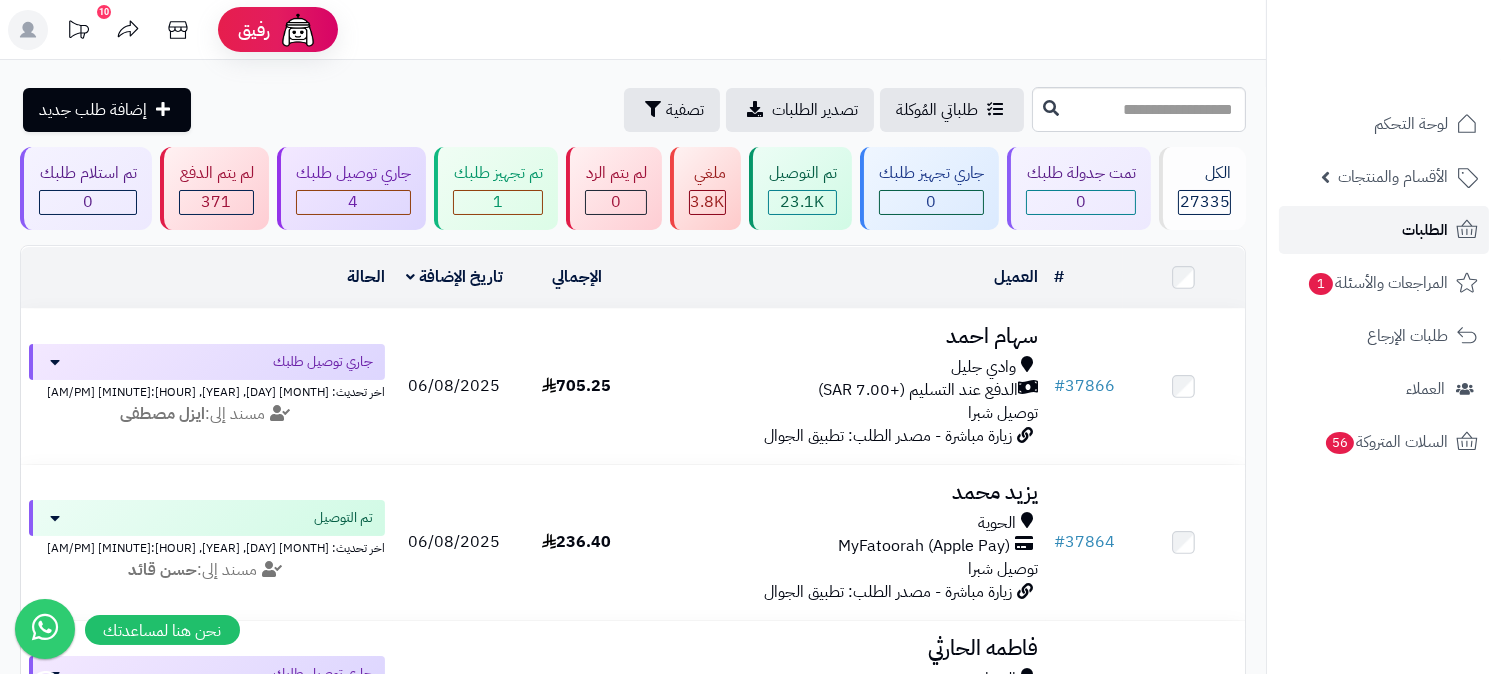 drag, startPoint x: 0, startPoint y: 0, endPoint x: 1384, endPoint y: 220, distance: 1401.3765 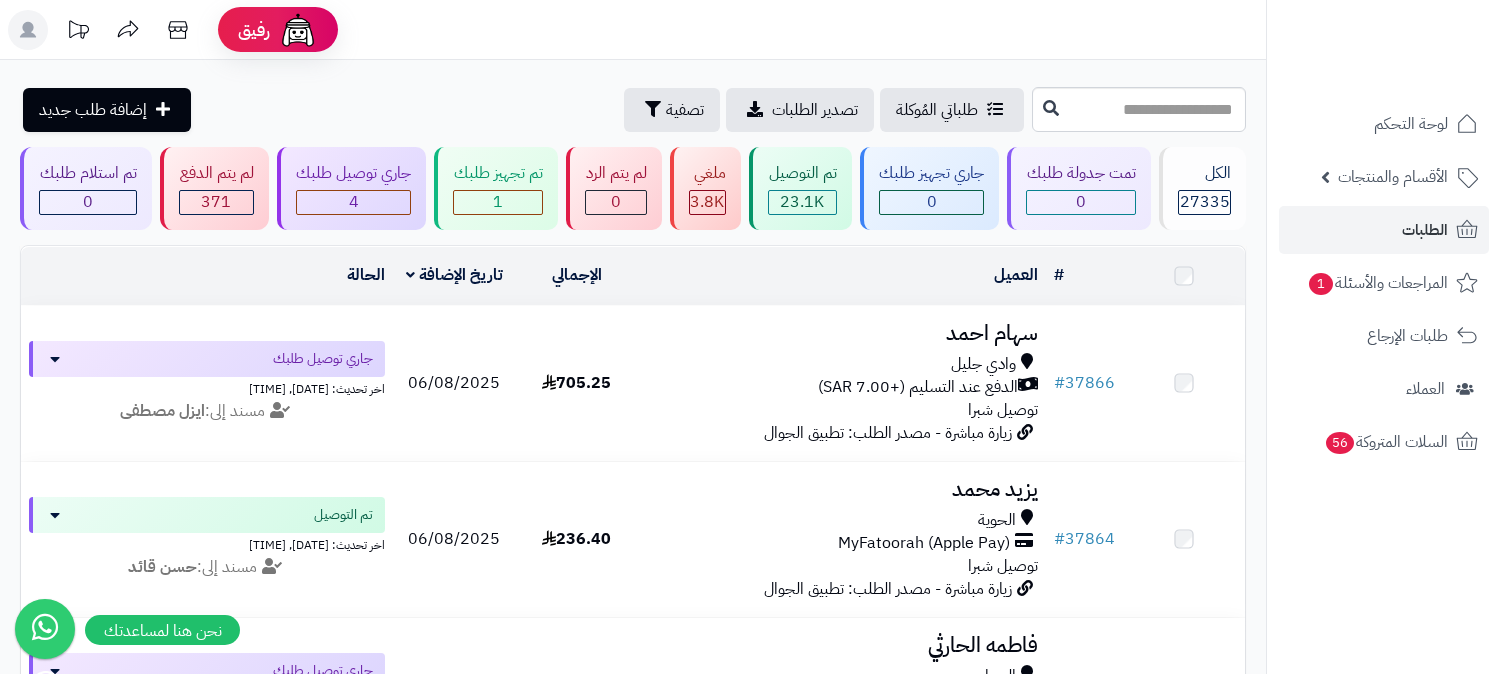 scroll, scrollTop: 0, scrollLeft: 0, axis: both 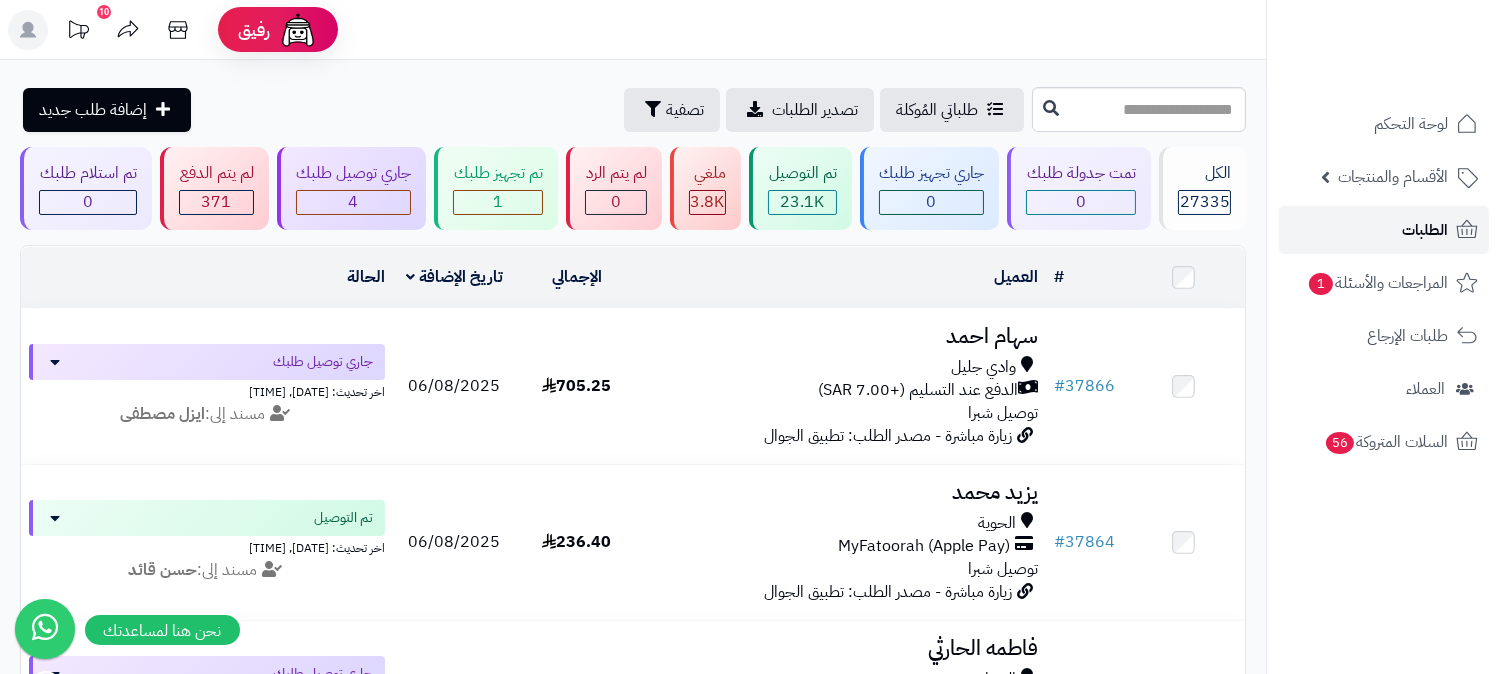 click on "الطلبات" at bounding box center [1425, 230] 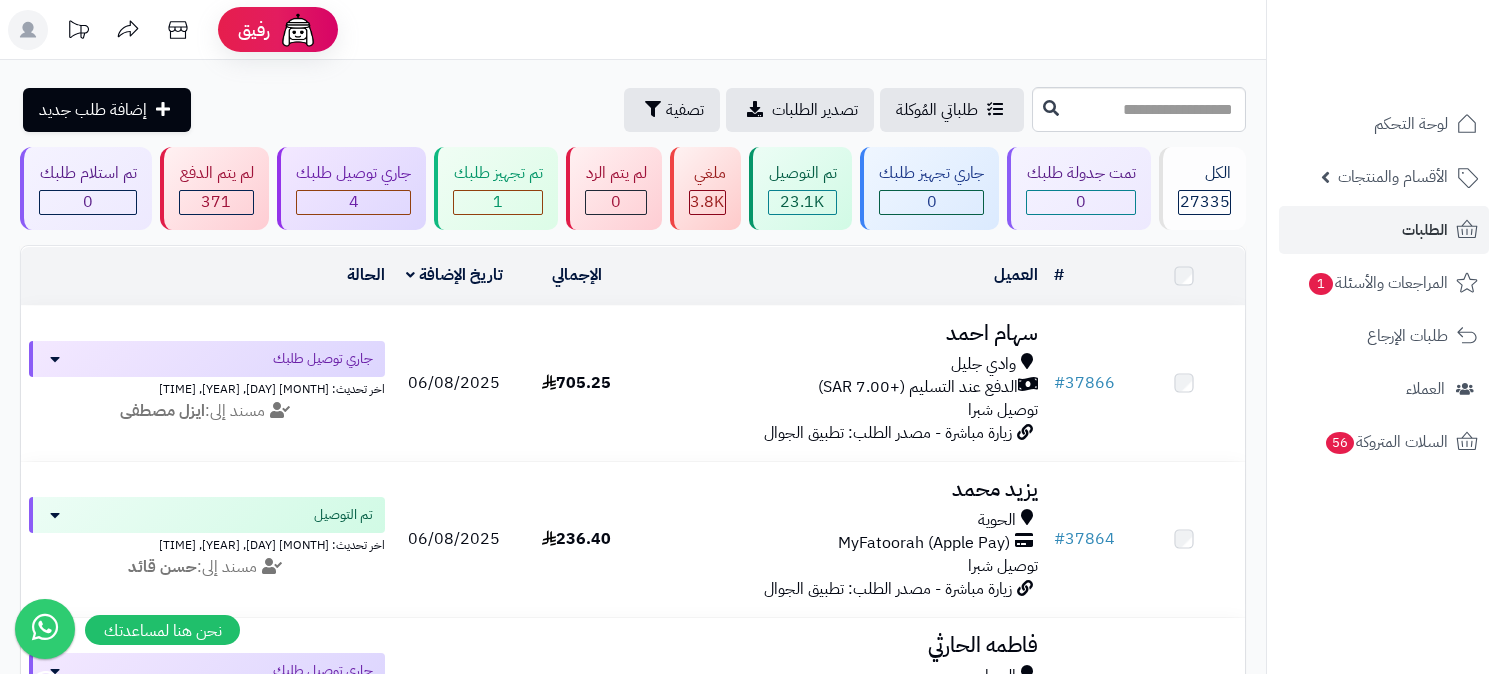 scroll, scrollTop: 0, scrollLeft: 0, axis: both 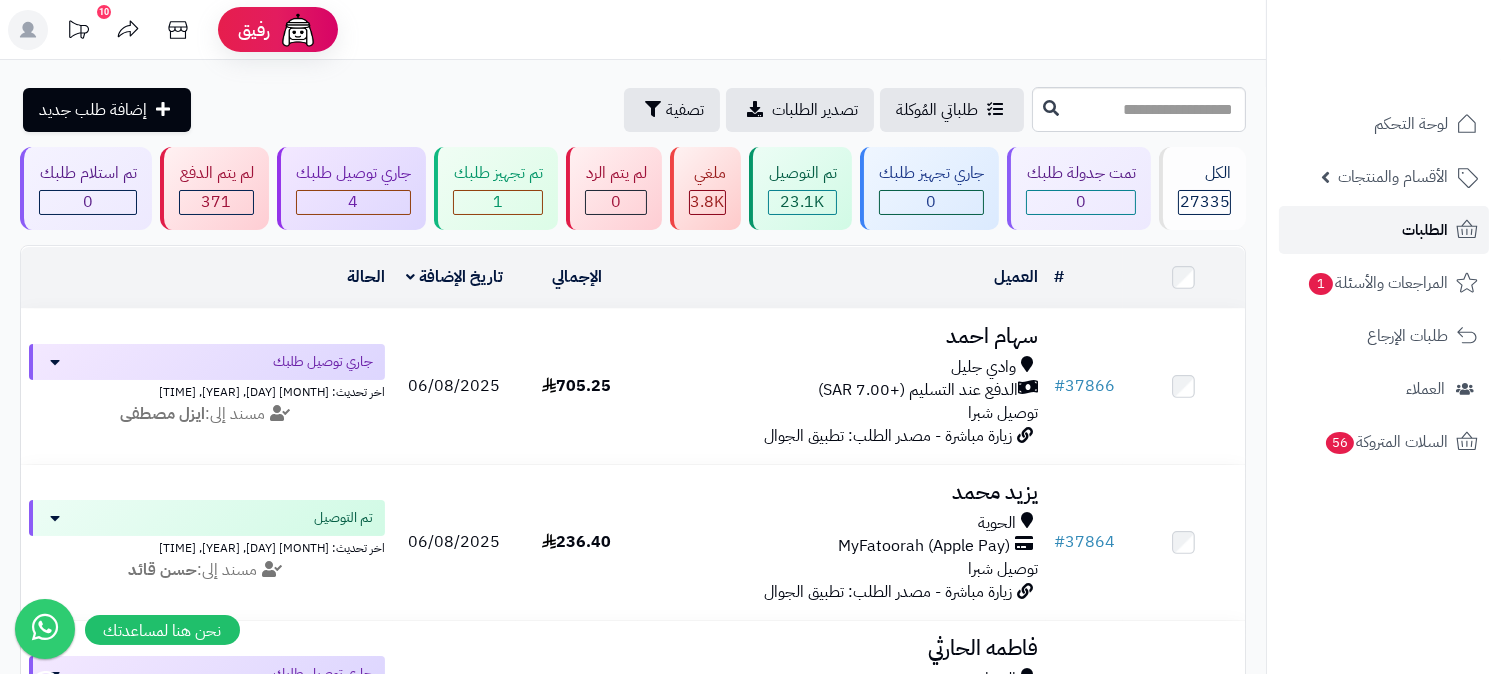 click on "الطلبات" at bounding box center (1384, 230) 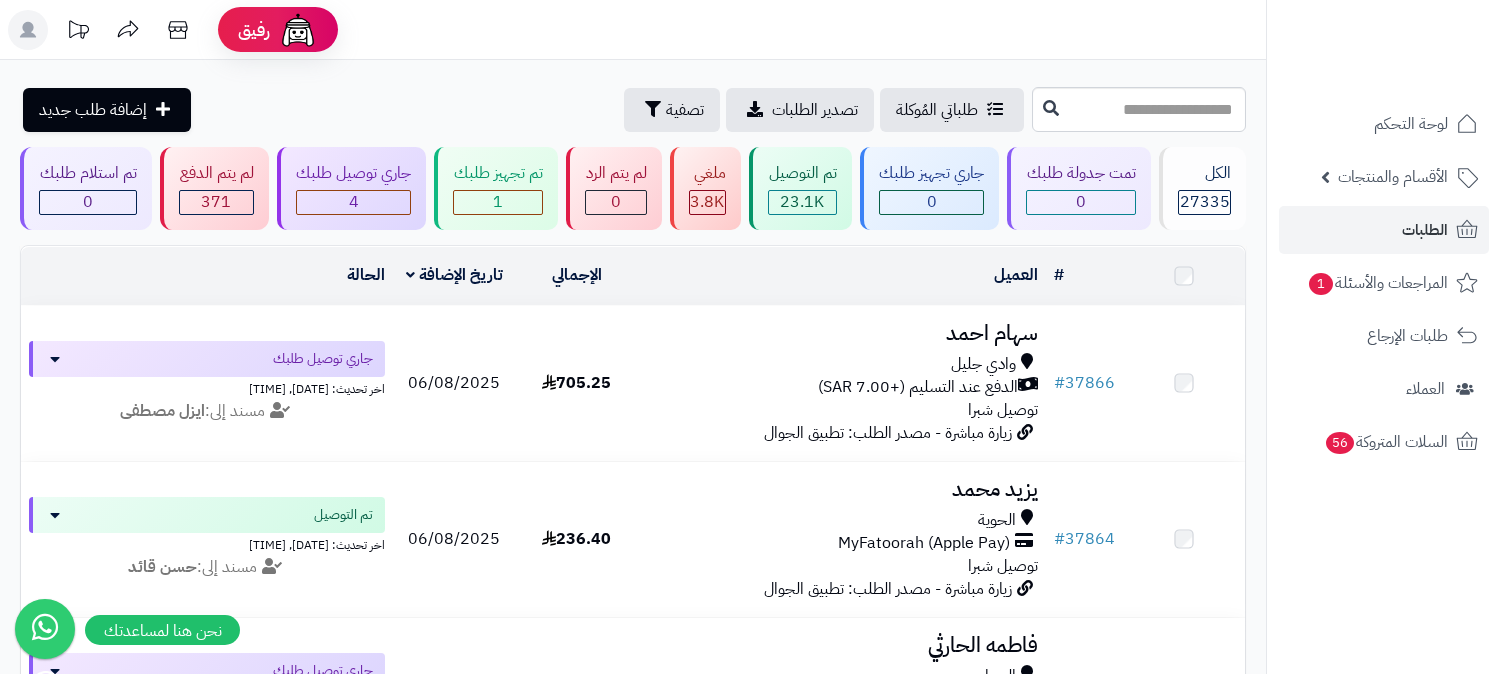 scroll, scrollTop: 0, scrollLeft: 0, axis: both 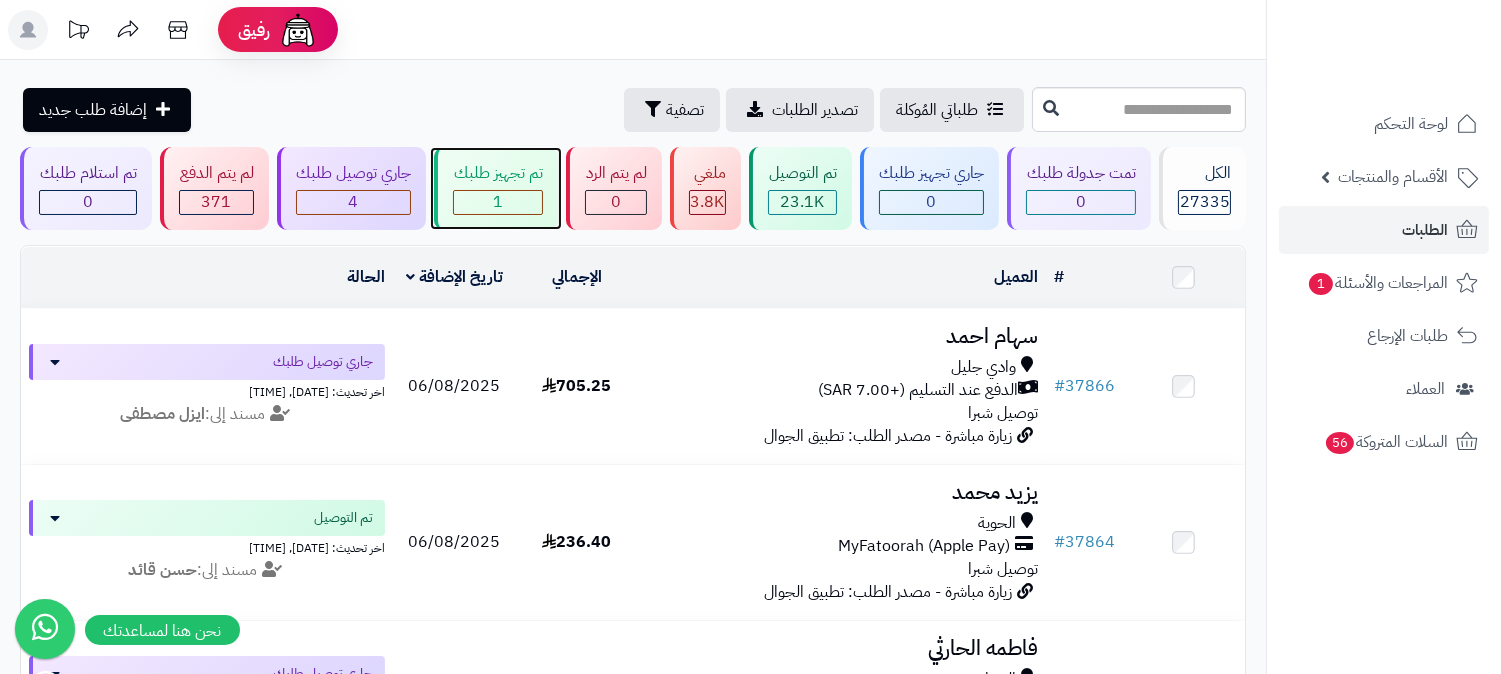 click on "تم تجهيز طلبك" at bounding box center (498, 173) 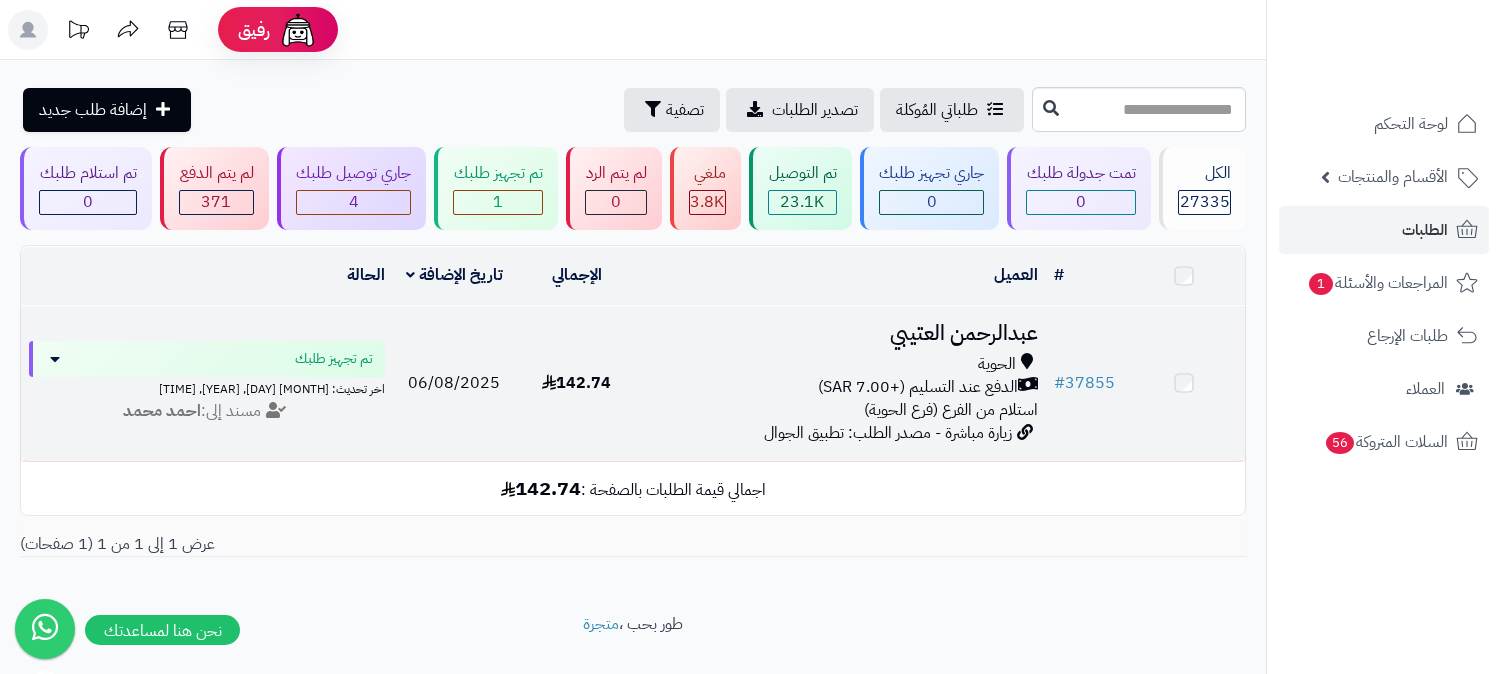 scroll, scrollTop: 0, scrollLeft: 0, axis: both 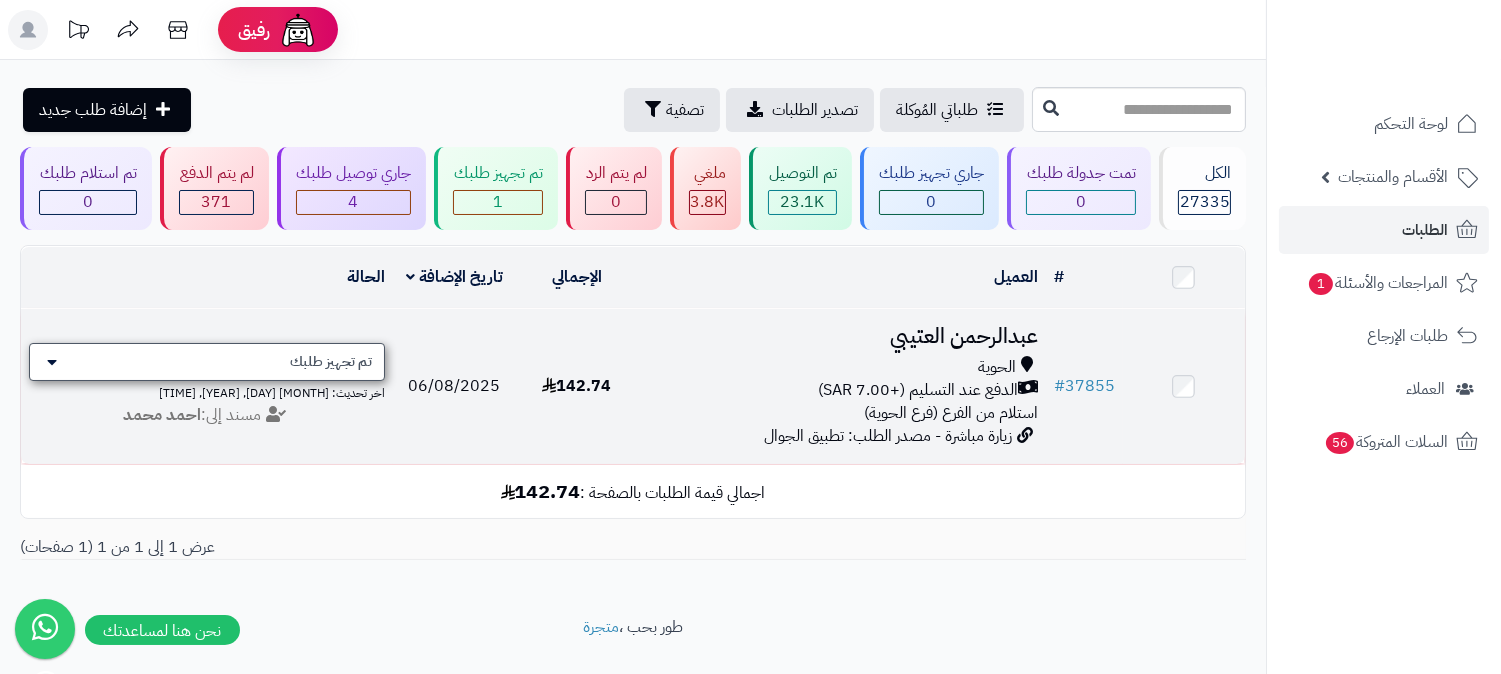 click on "تم تجهيز طلبك" at bounding box center [331, 362] 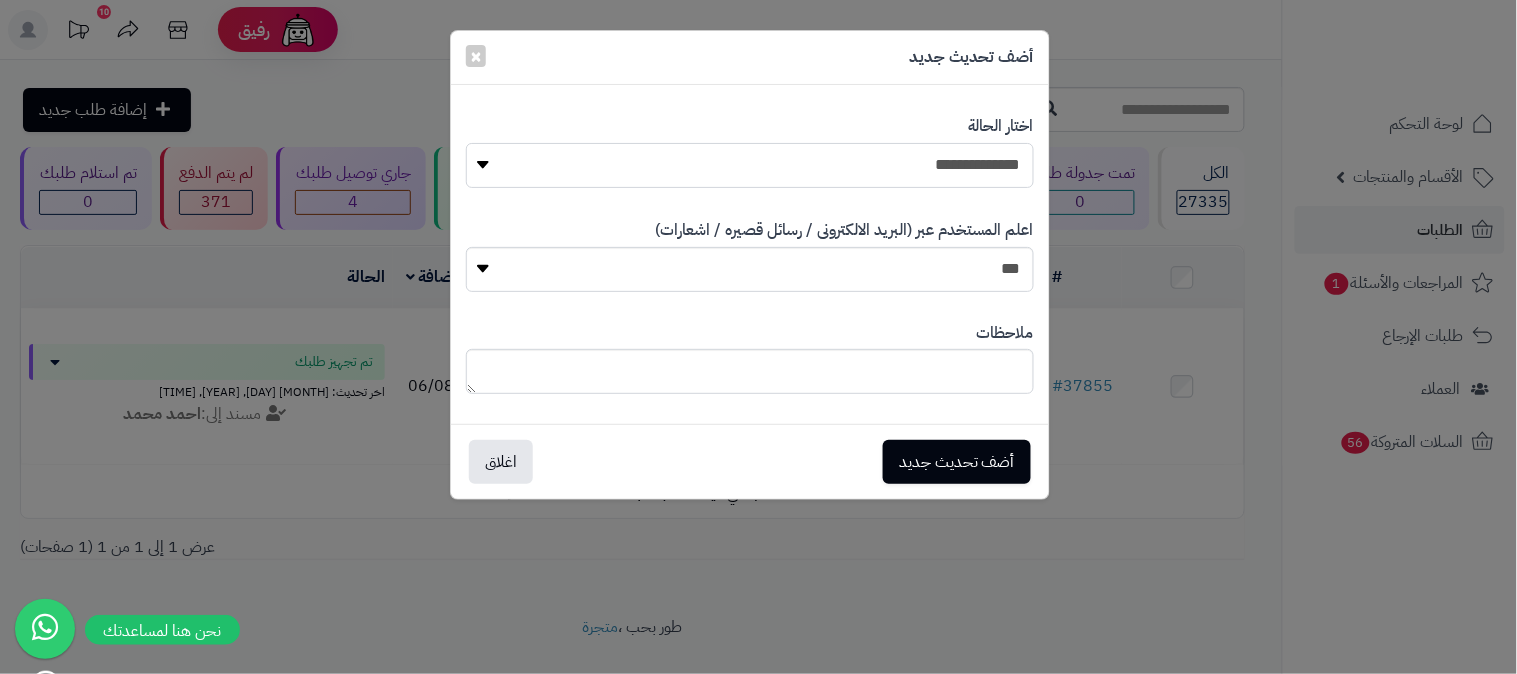 click on "**********" at bounding box center (750, 165) 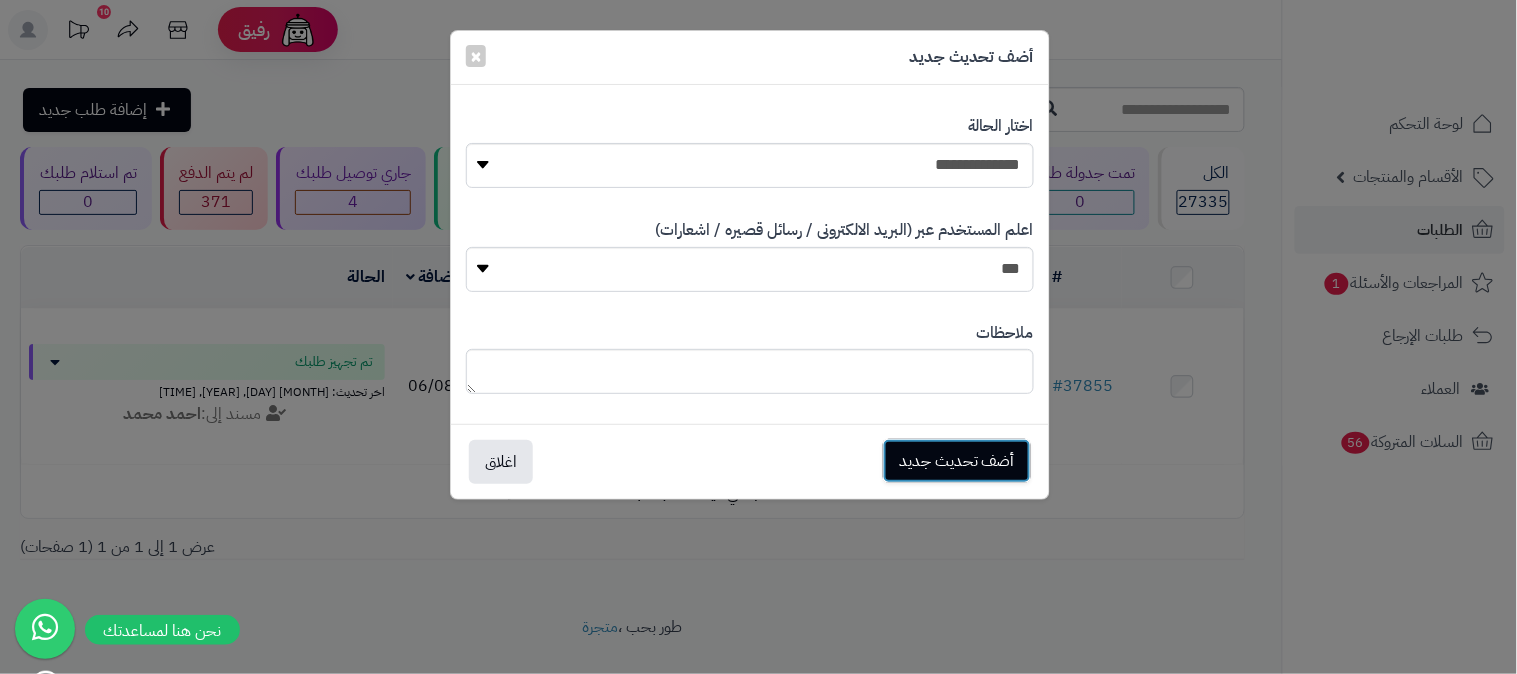 click on "أضف تحديث جديد" at bounding box center (957, 461) 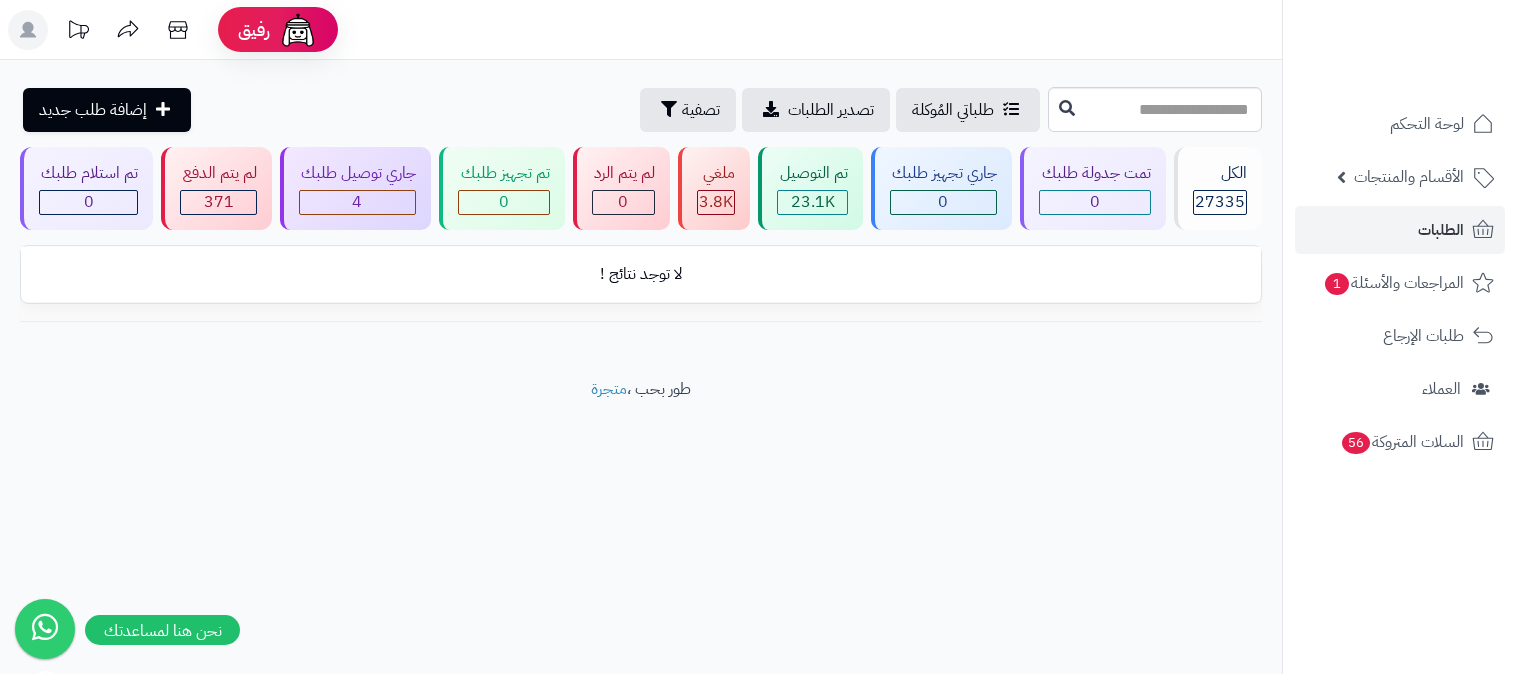 scroll, scrollTop: 0, scrollLeft: 0, axis: both 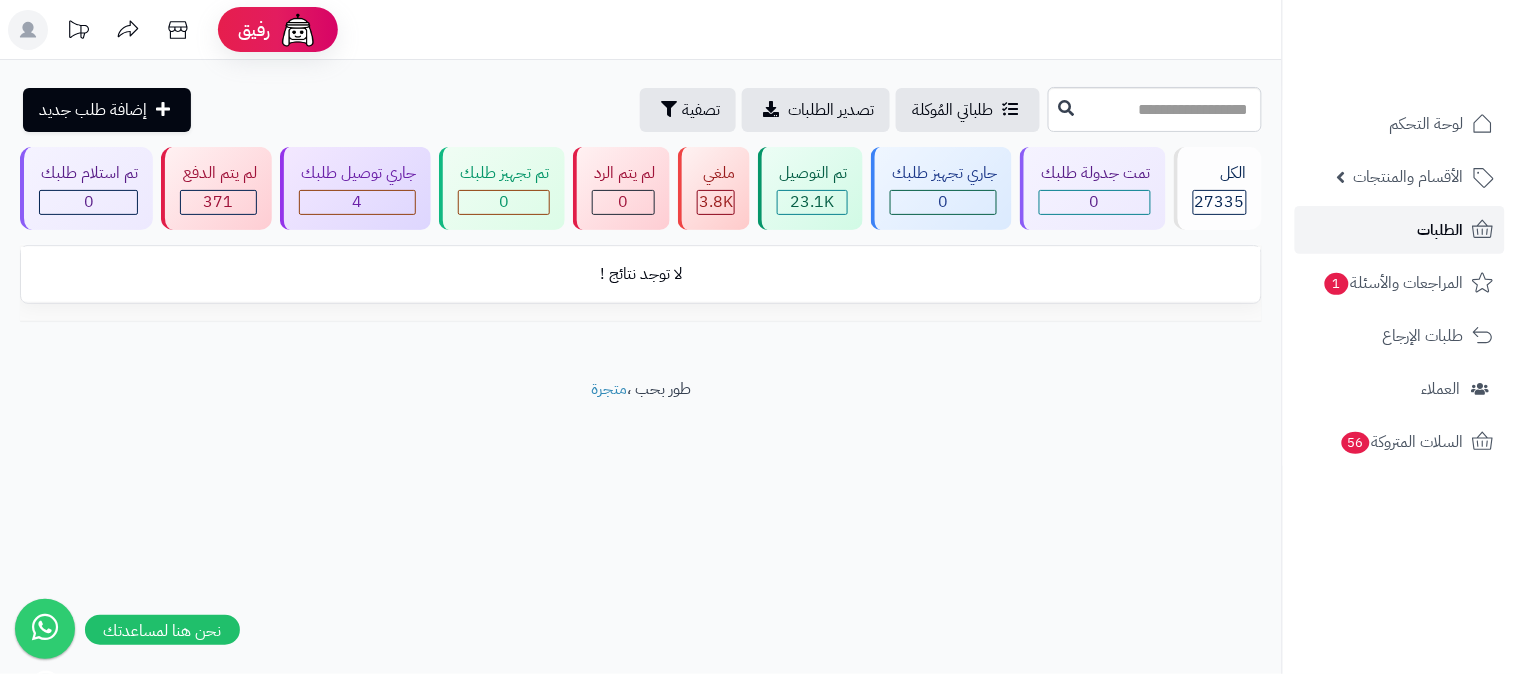 click on "الطلبات" at bounding box center (1441, 230) 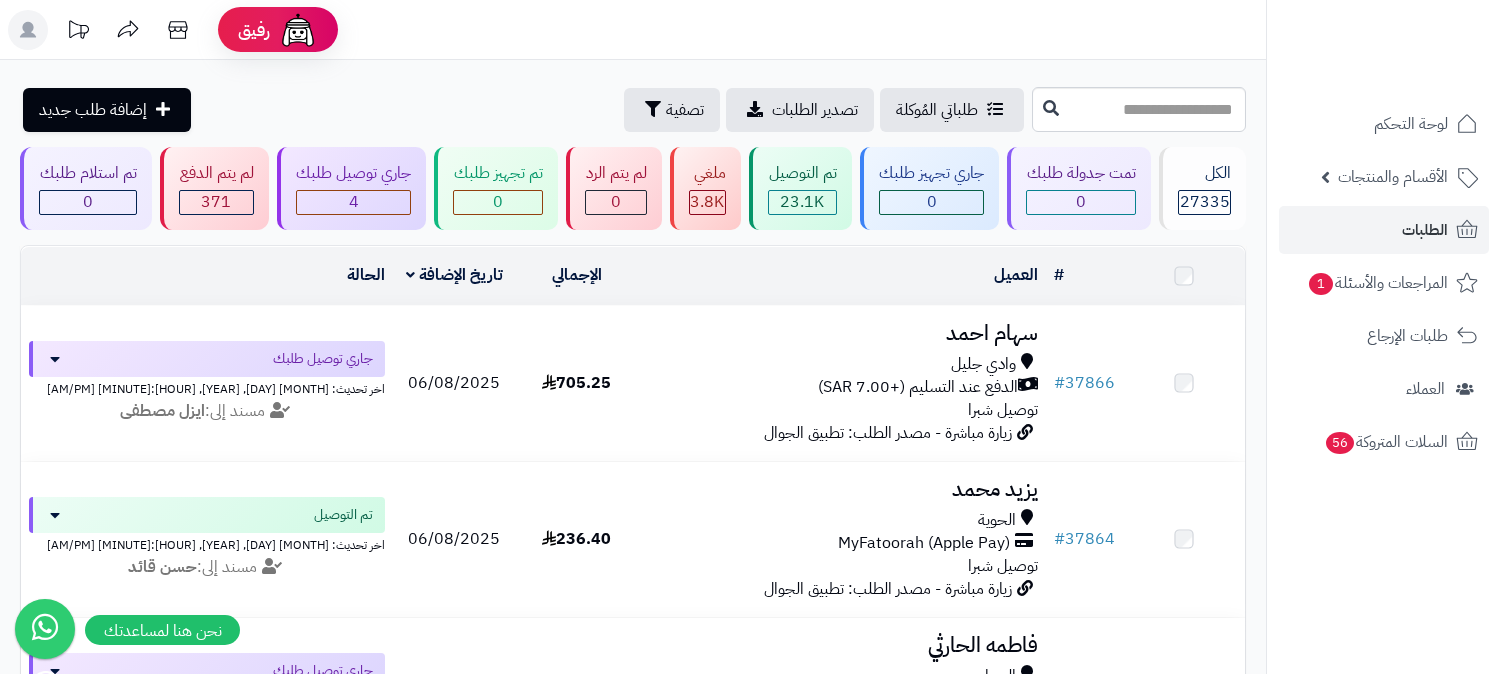 scroll, scrollTop: 0, scrollLeft: 0, axis: both 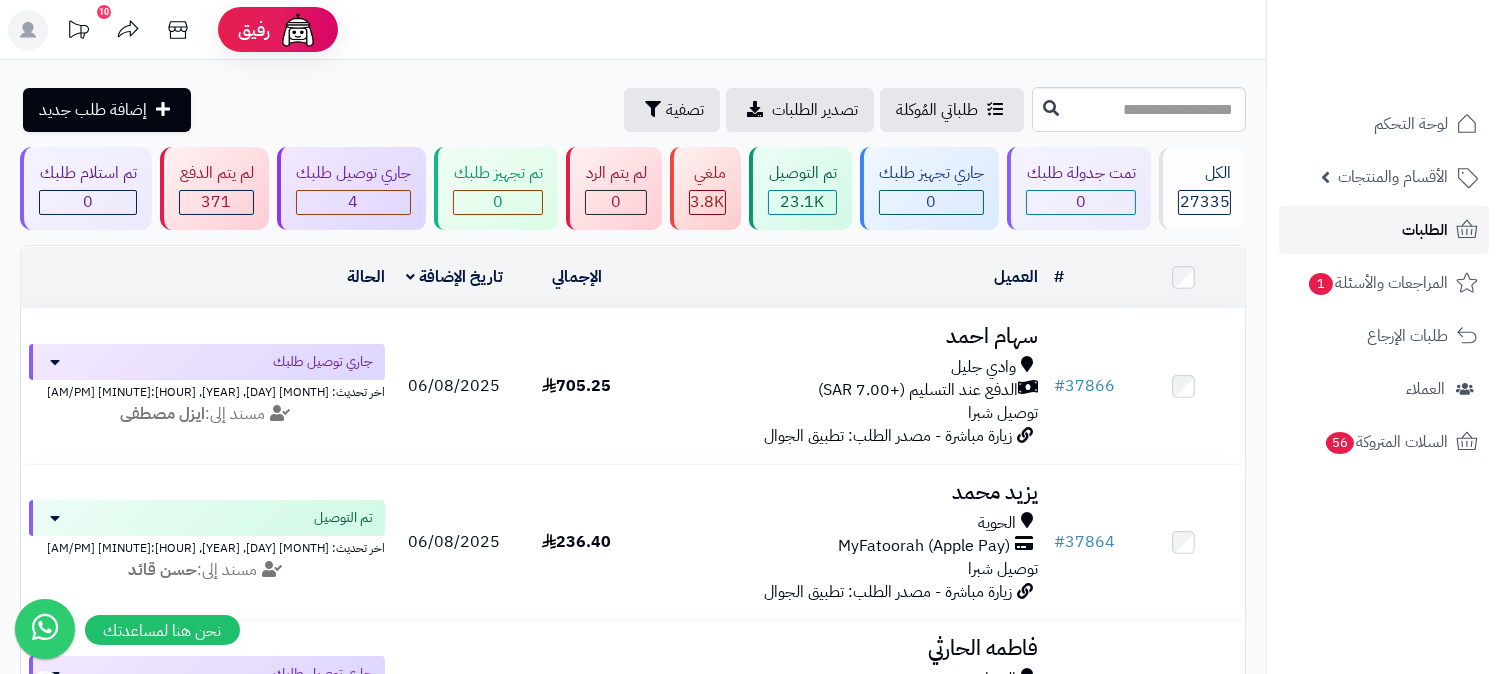click on "الطلبات" at bounding box center [1384, 230] 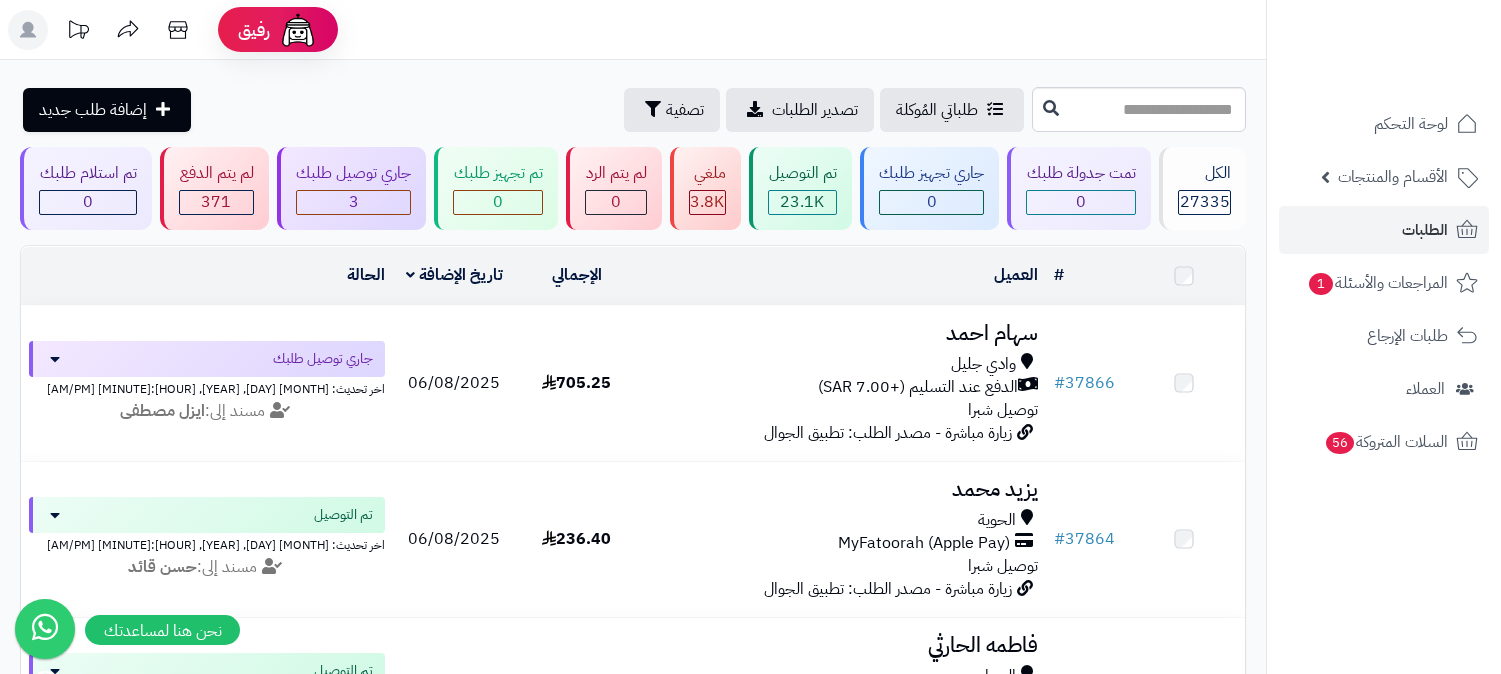 scroll, scrollTop: 0, scrollLeft: 0, axis: both 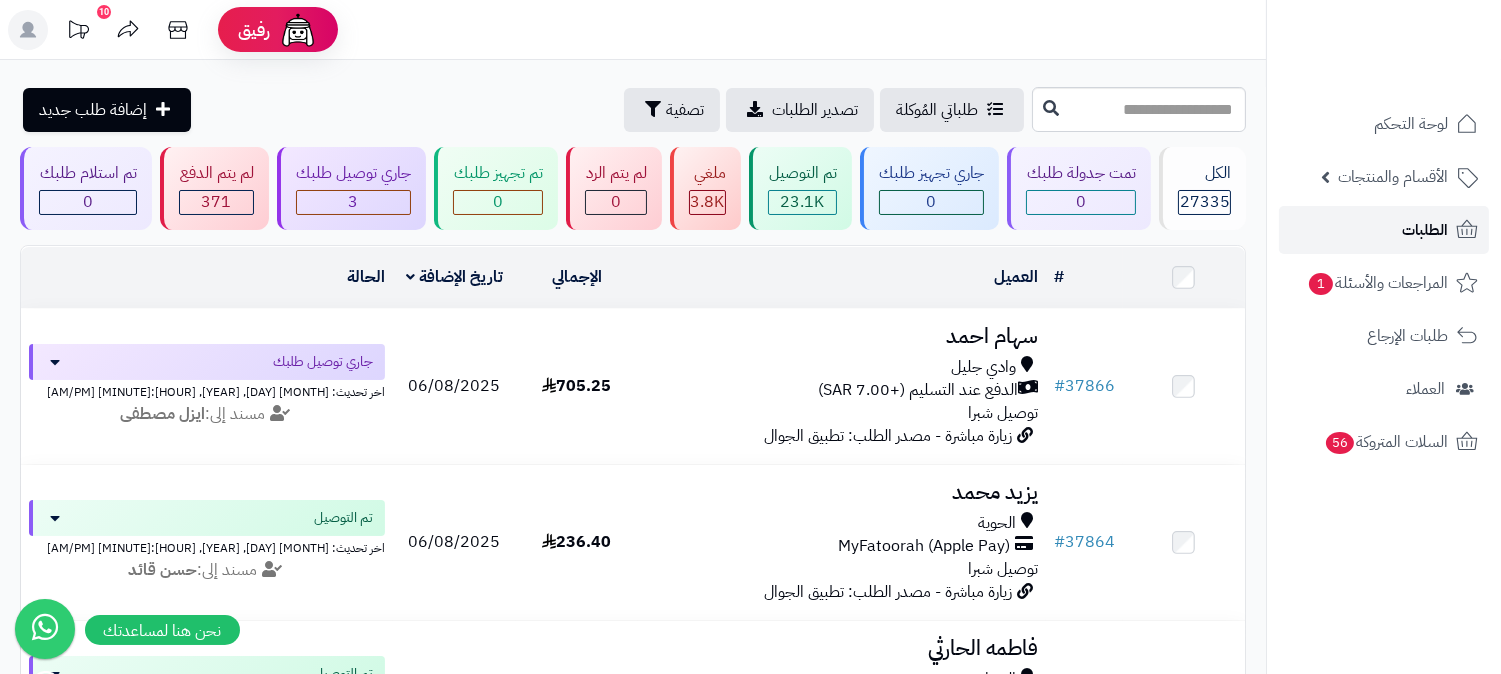 click on "الطلبات" at bounding box center (1425, 230) 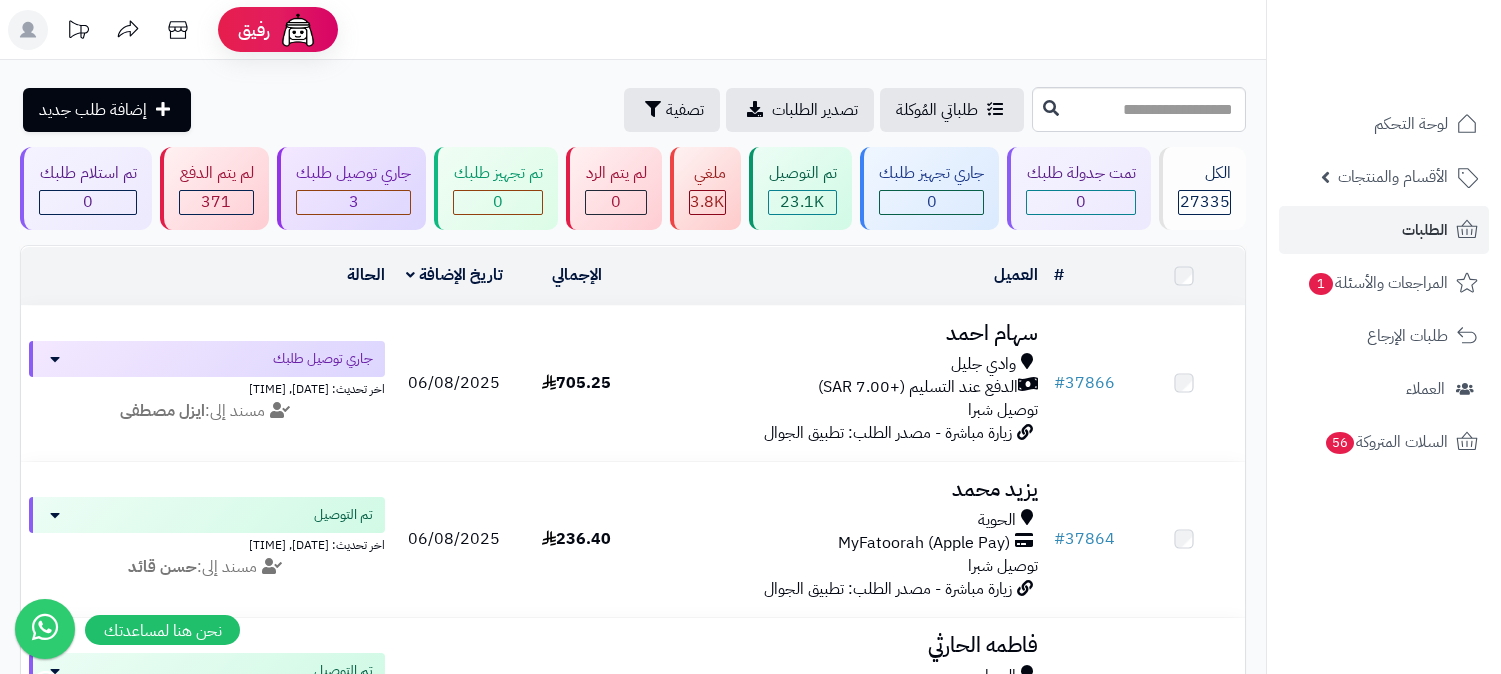 scroll, scrollTop: 0, scrollLeft: 0, axis: both 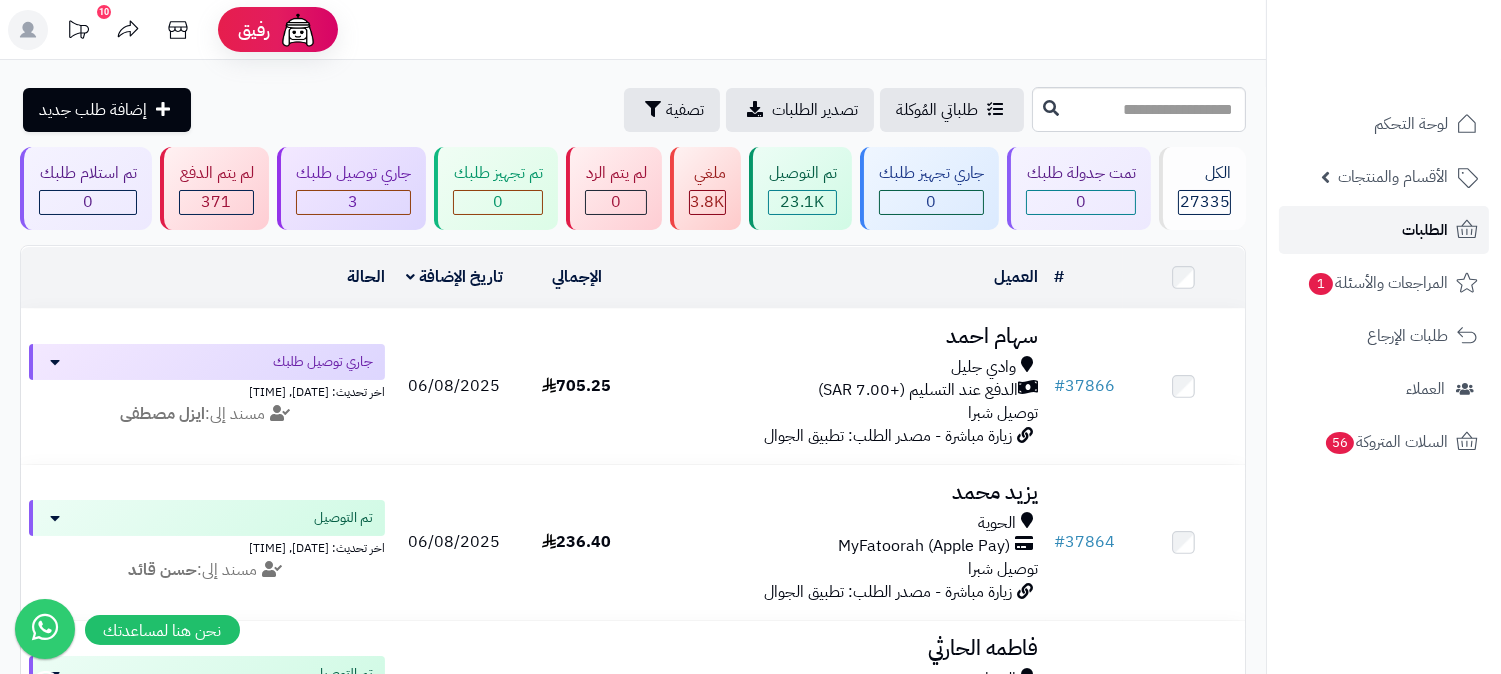 click on "الطلبات" at bounding box center (1425, 230) 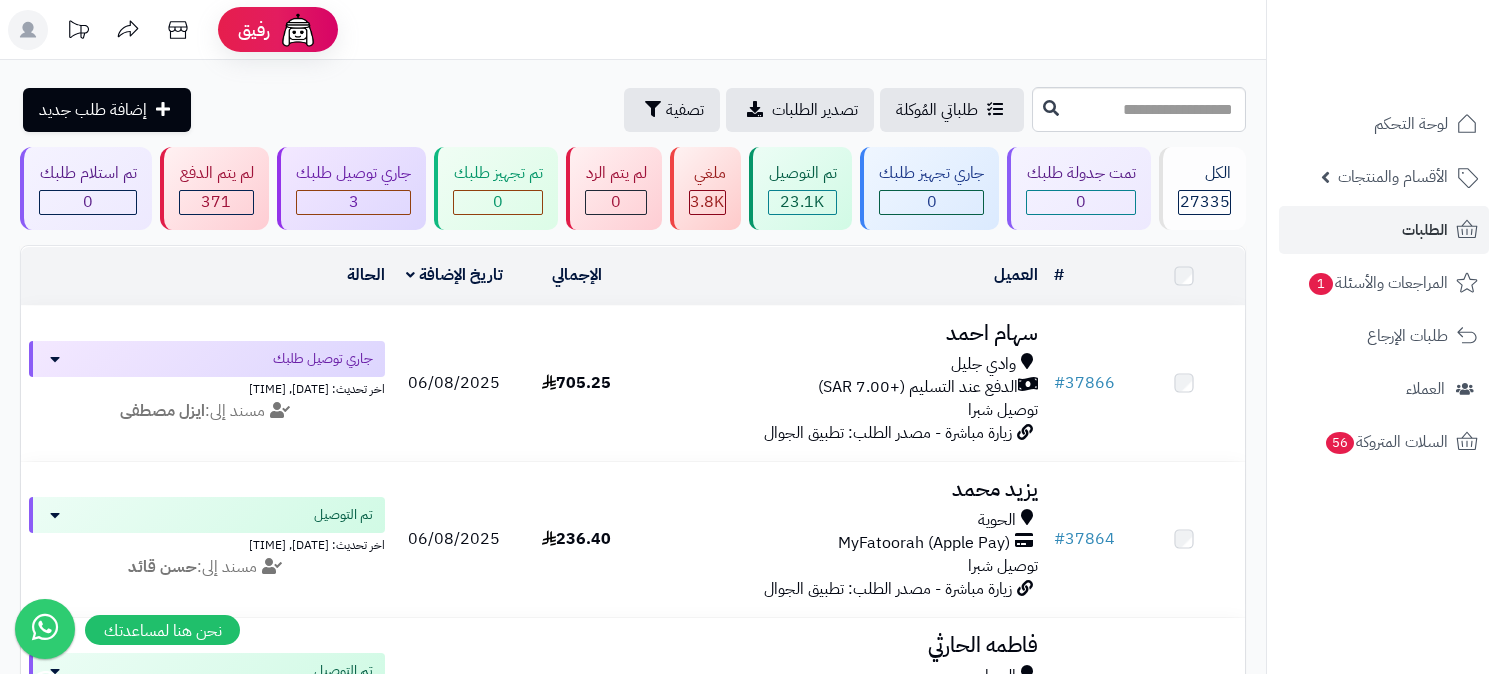 scroll, scrollTop: 0, scrollLeft: 0, axis: both 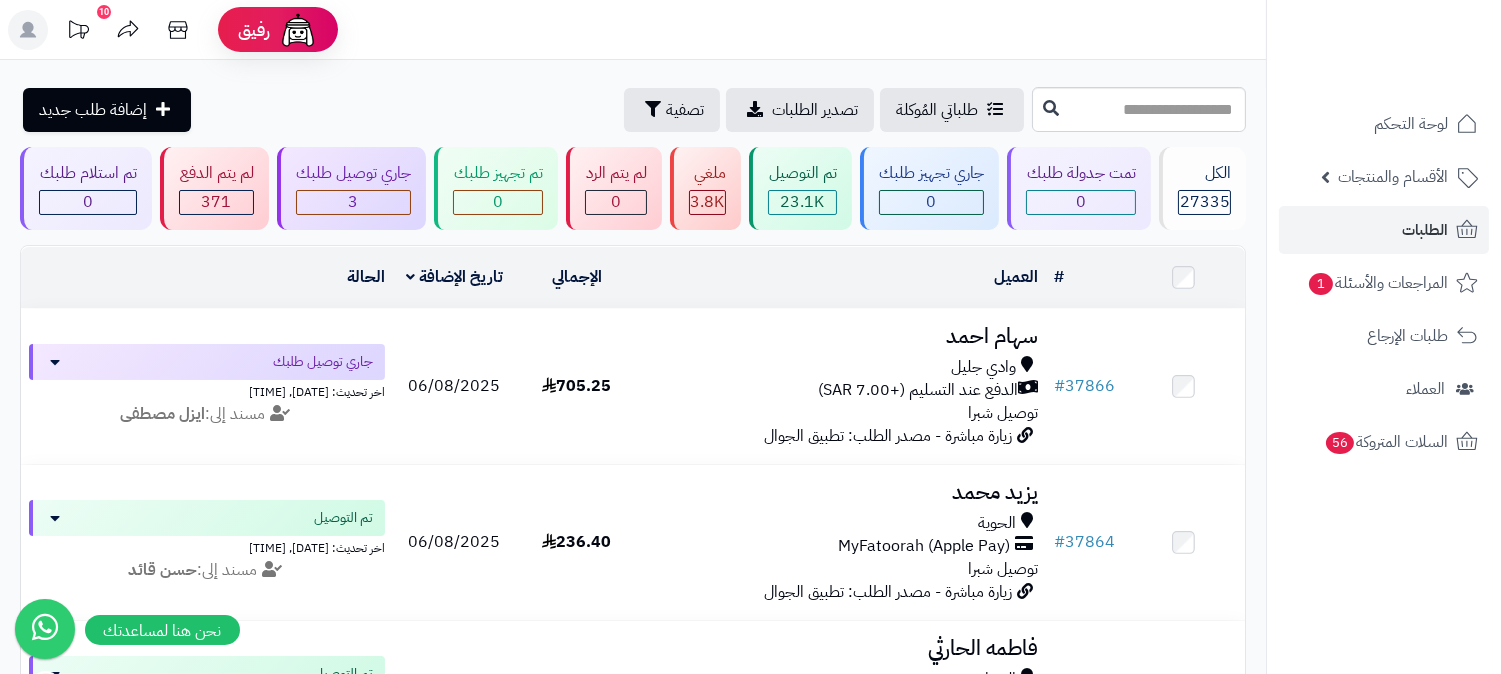 click 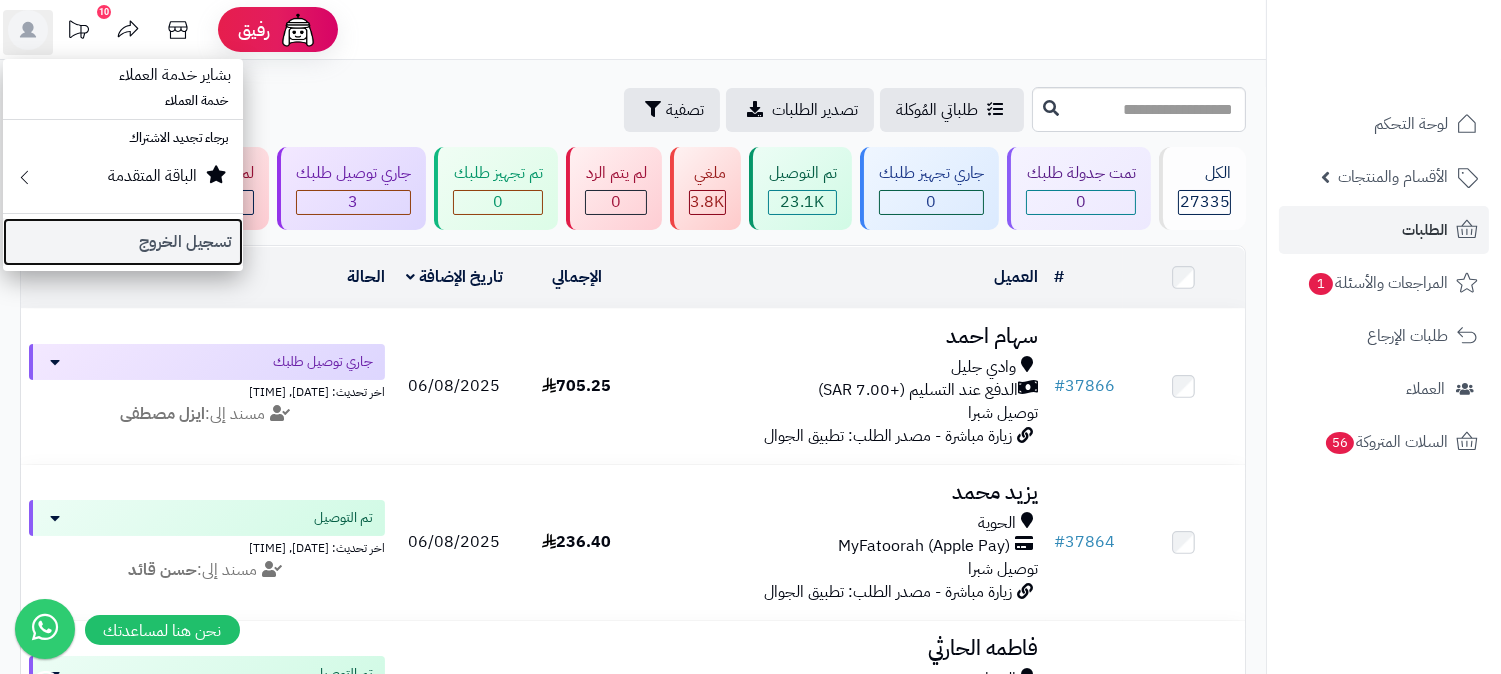 click on "تسجيل الخروج" at bounding box center [123, 242] 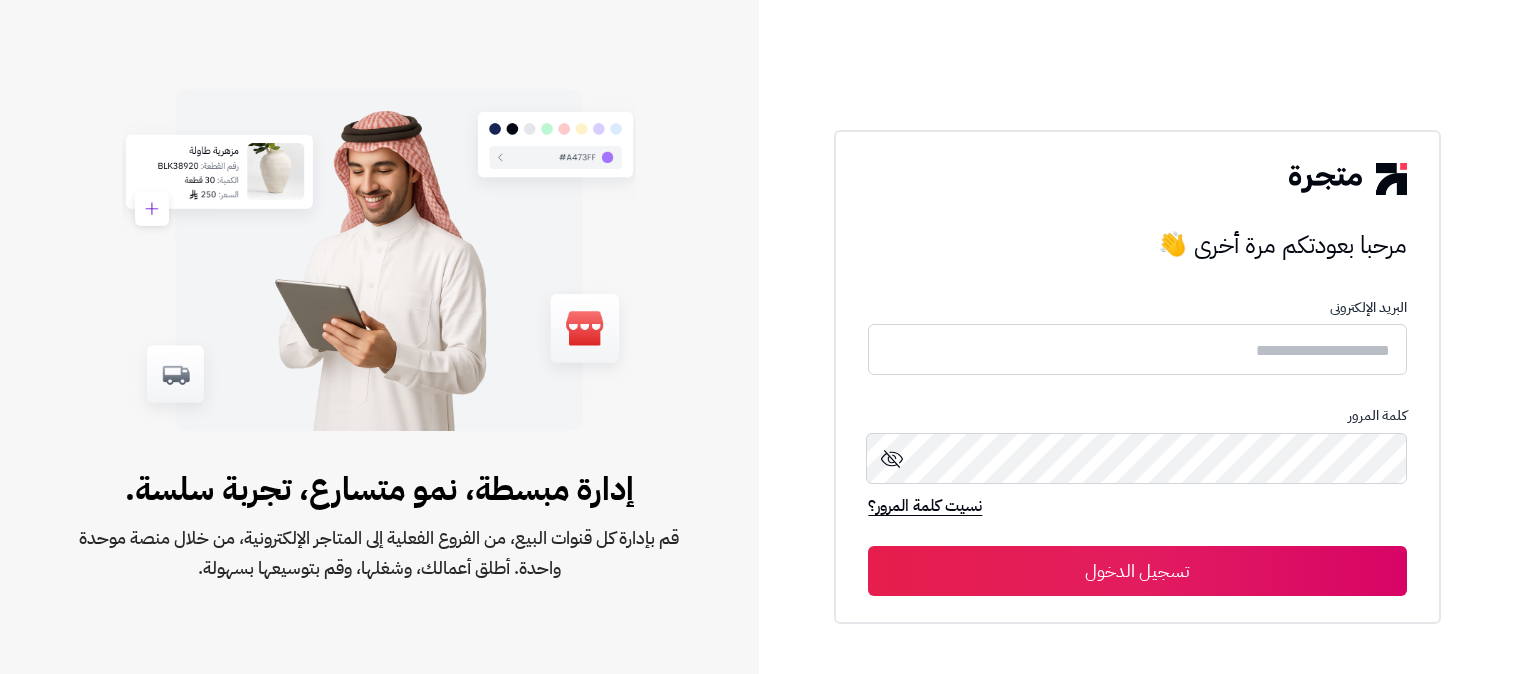 scroll, scrollTop: 0, scrollLeft: 0, axis: both 